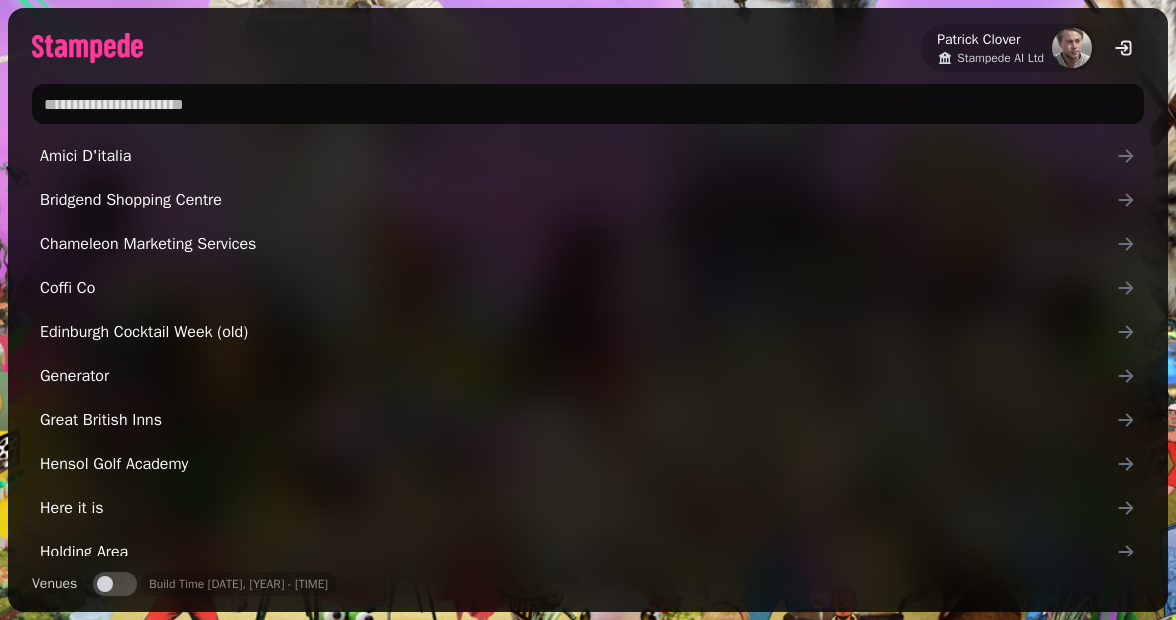 scroll, scrollTop: 0, scrollLeft: 0, axis: both 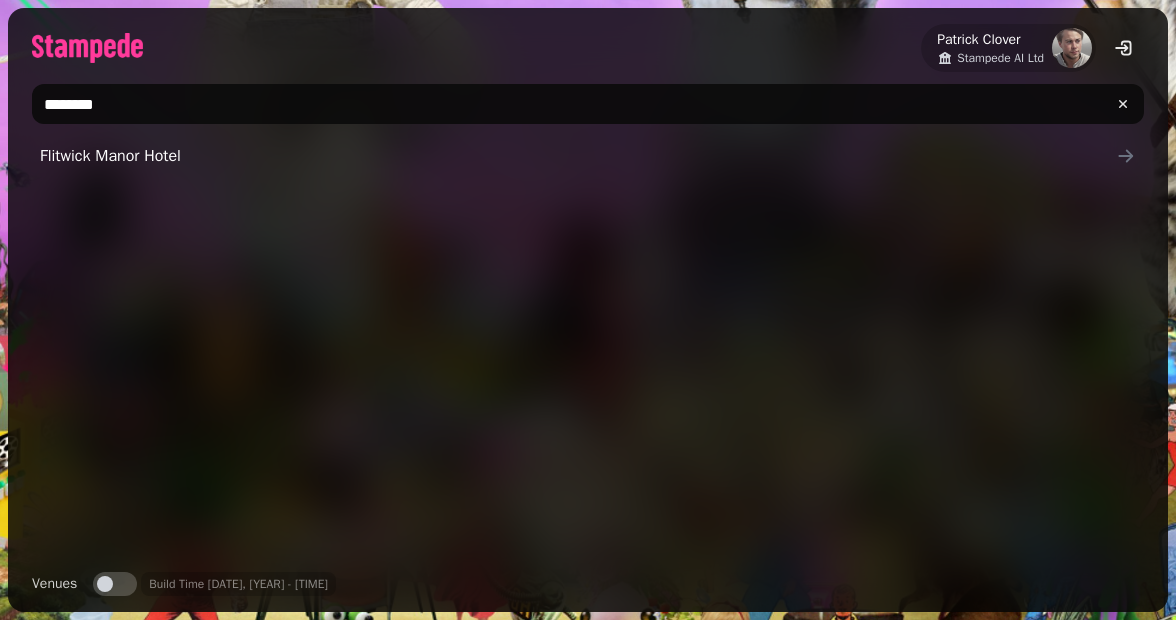 type on "********" 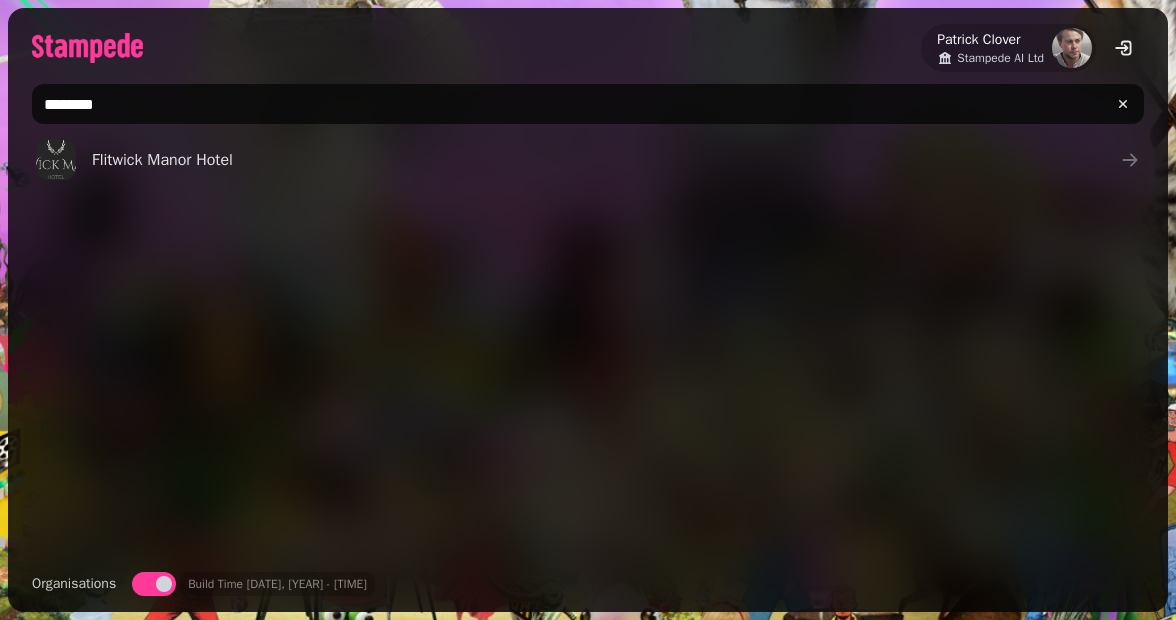 click on "Organisations Organisations" at bounding box center [104, 584] 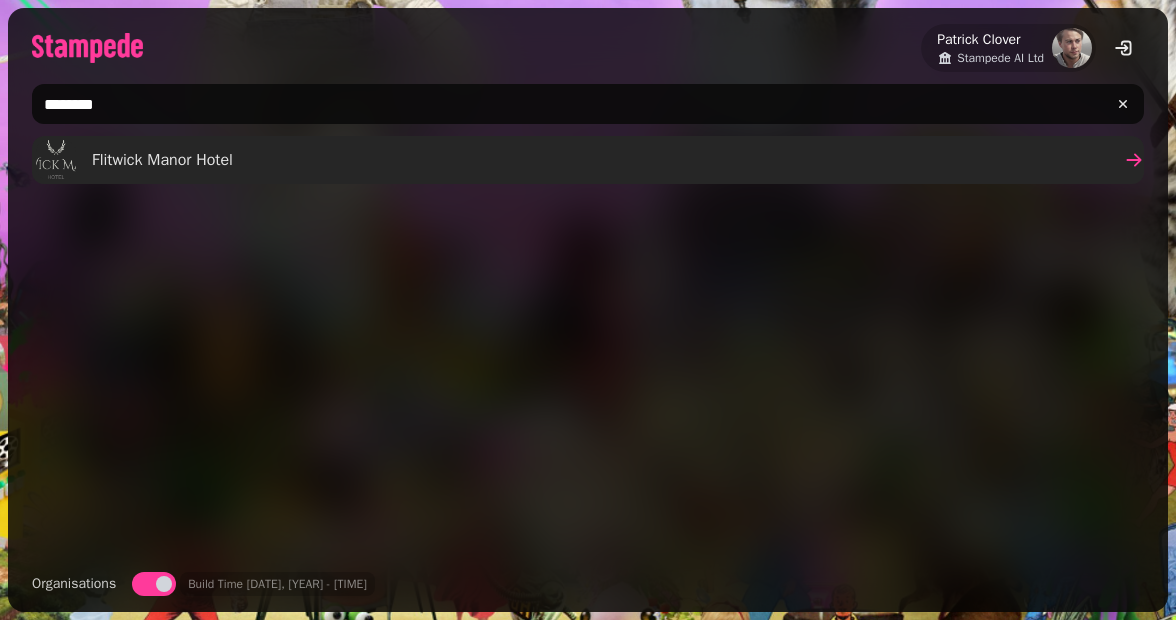 click on "Flitwick Manor Hotel" at bounding box center (162, 160) 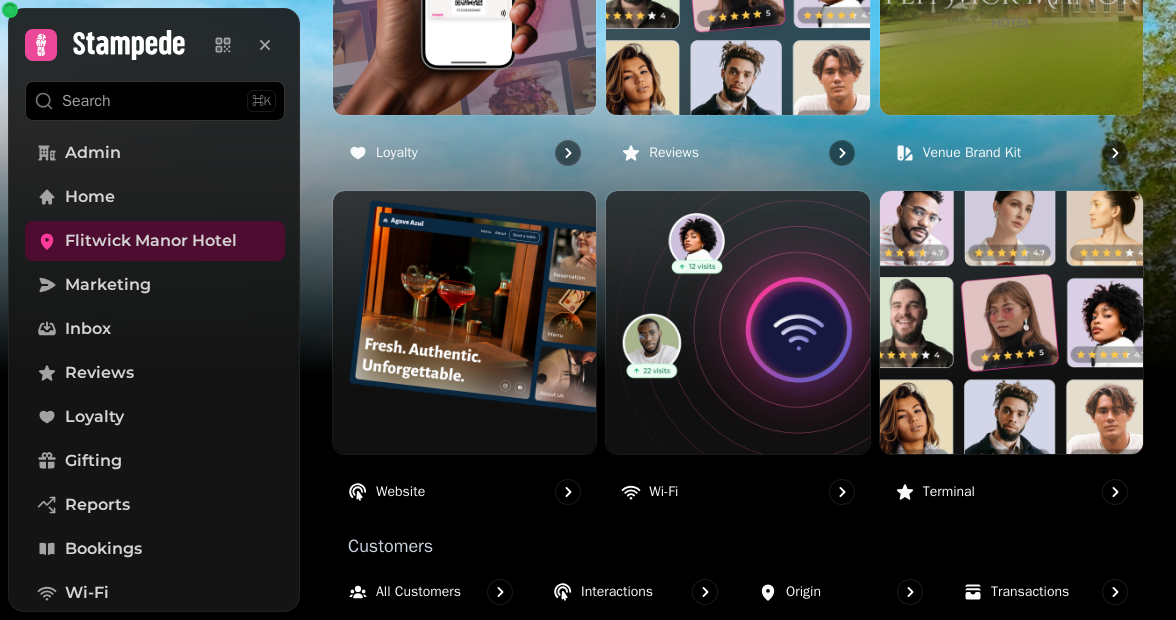 scroll, scrollTop: 1279, scrollLeft: 0, axis: vertical 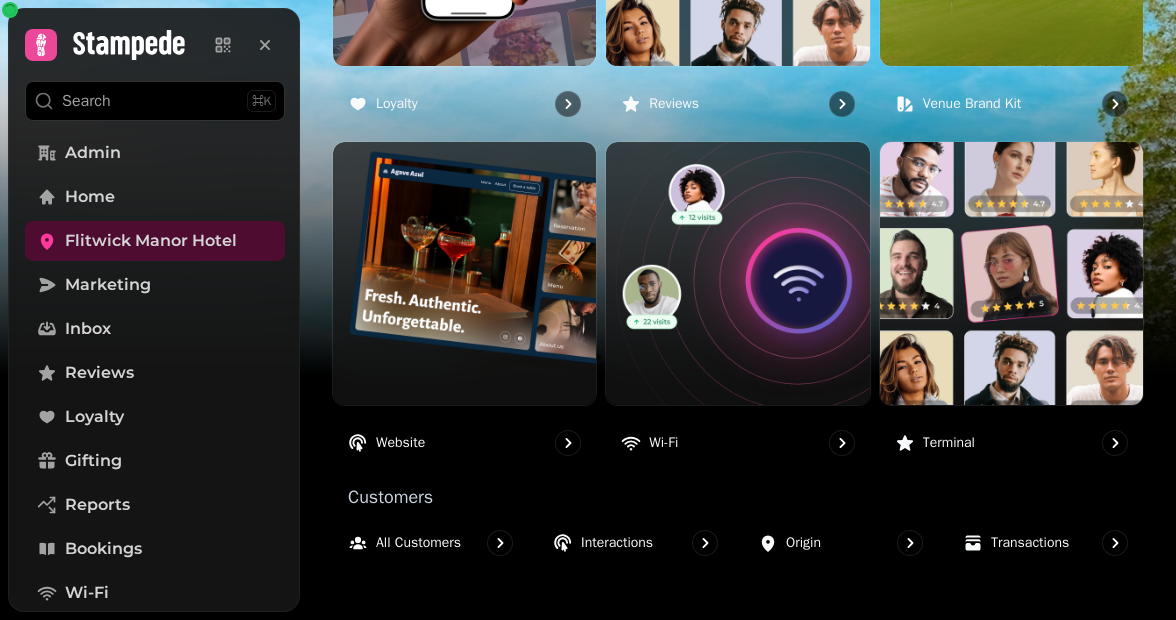 click at bounding box center [464, 273] 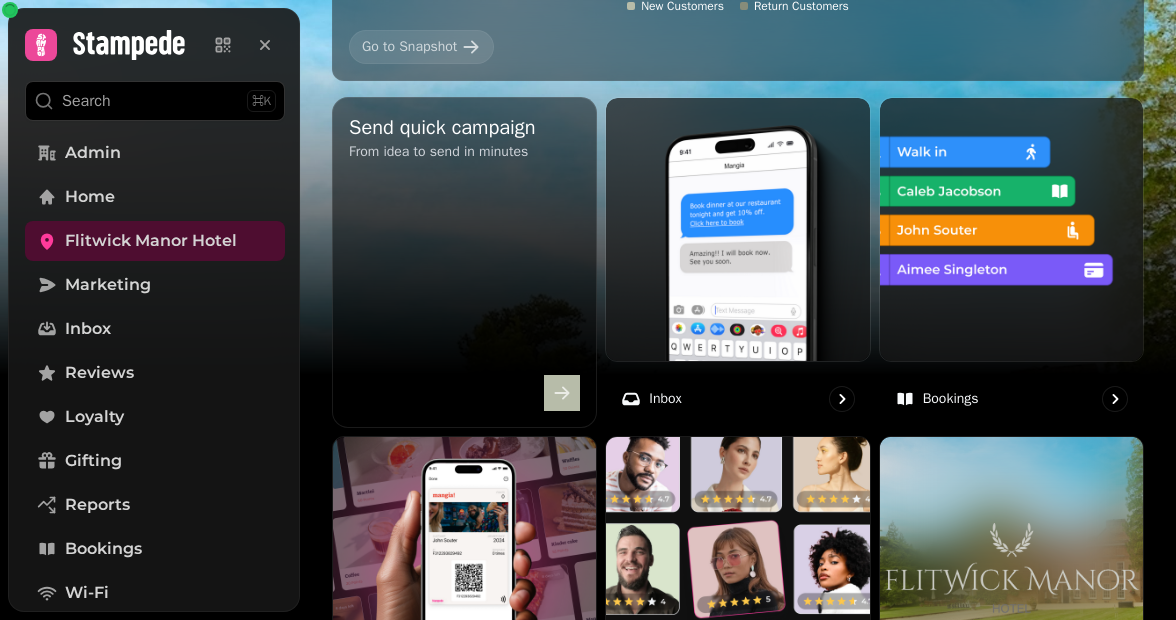 scroll, scrollTop: 1279, scrollLeft: 0, axis: vertical 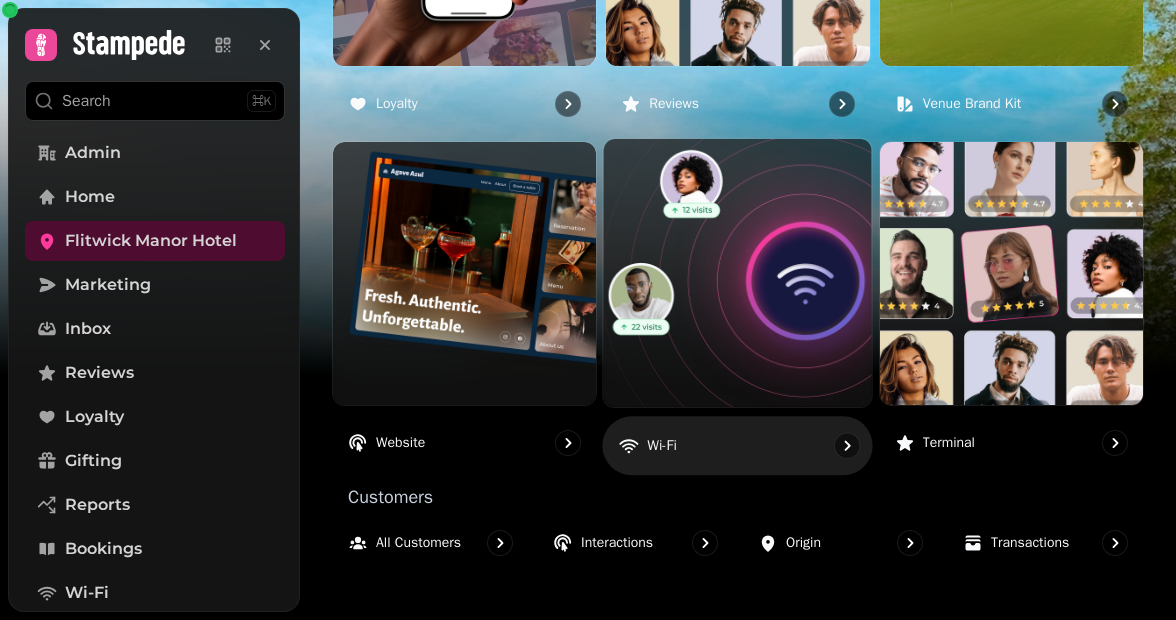 click at bounding box center [737, 272] 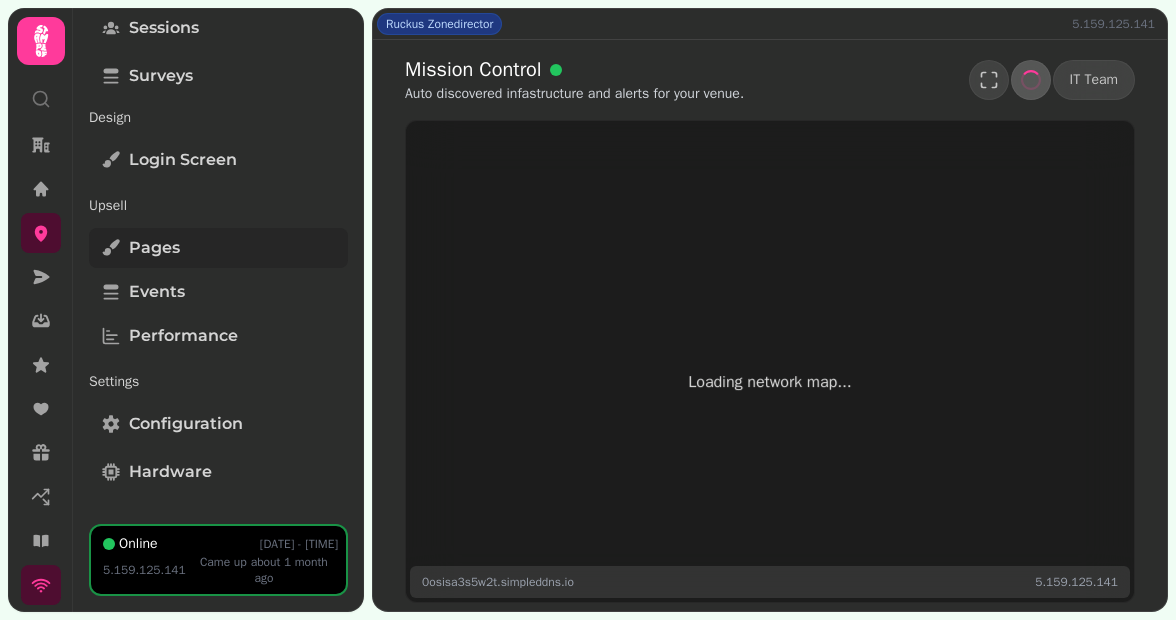 scroll, scrollTop: 243, scrollLeft: 0, axis: vertical 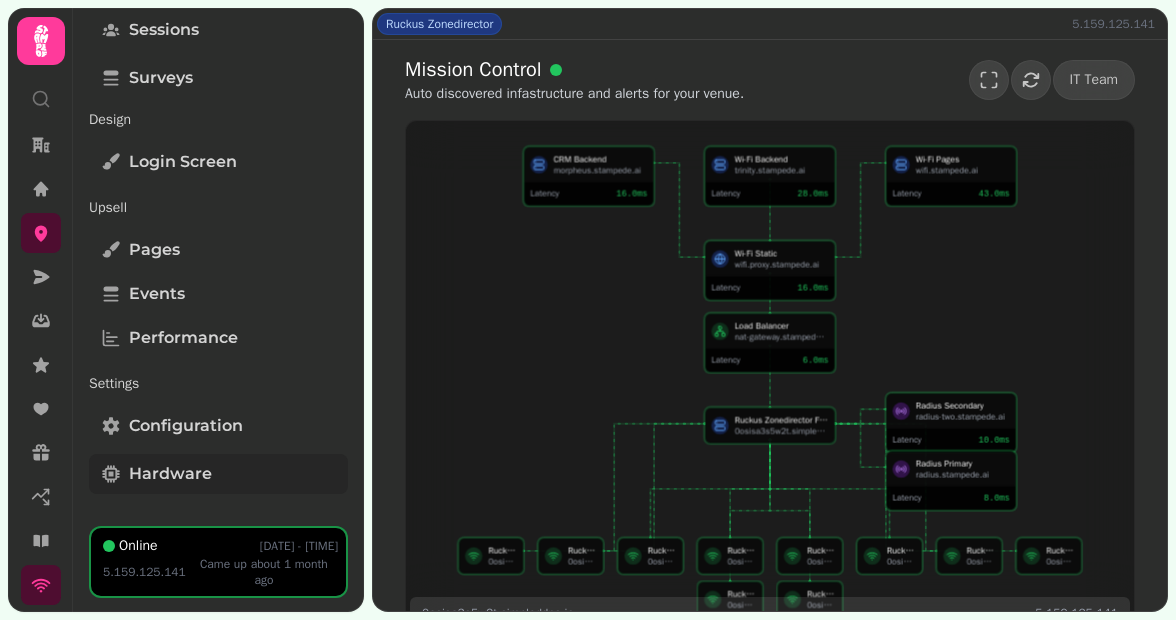 click on "Hardware" at bounding box center [218, 474] 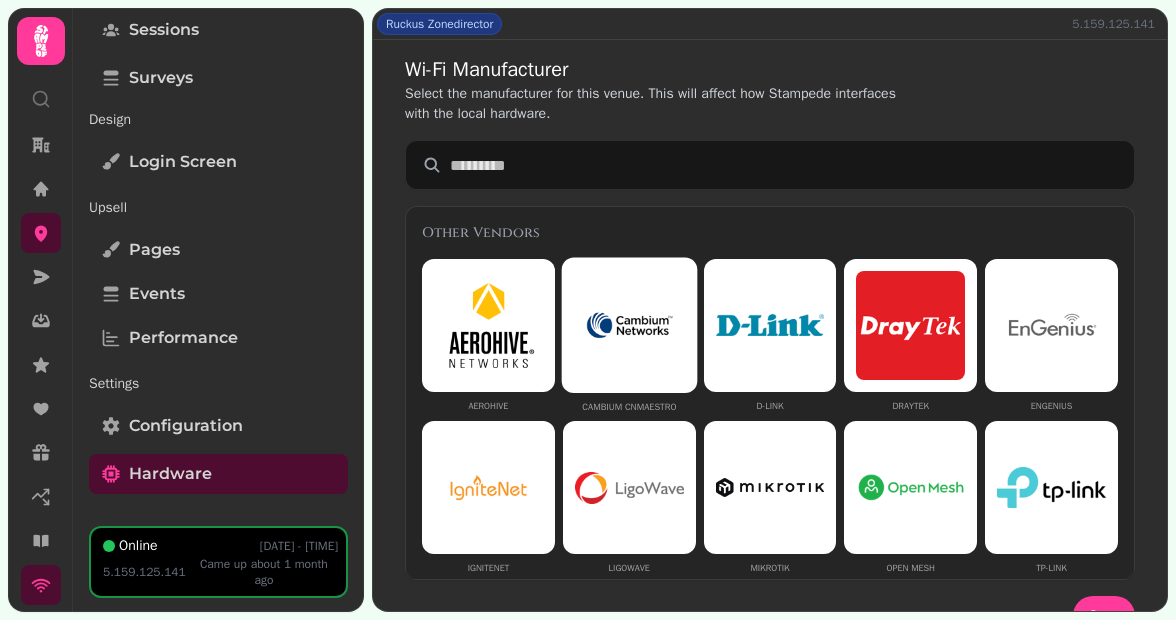 scroll, scrollTop: 1064, scrollLeft: 0, axis: vertical 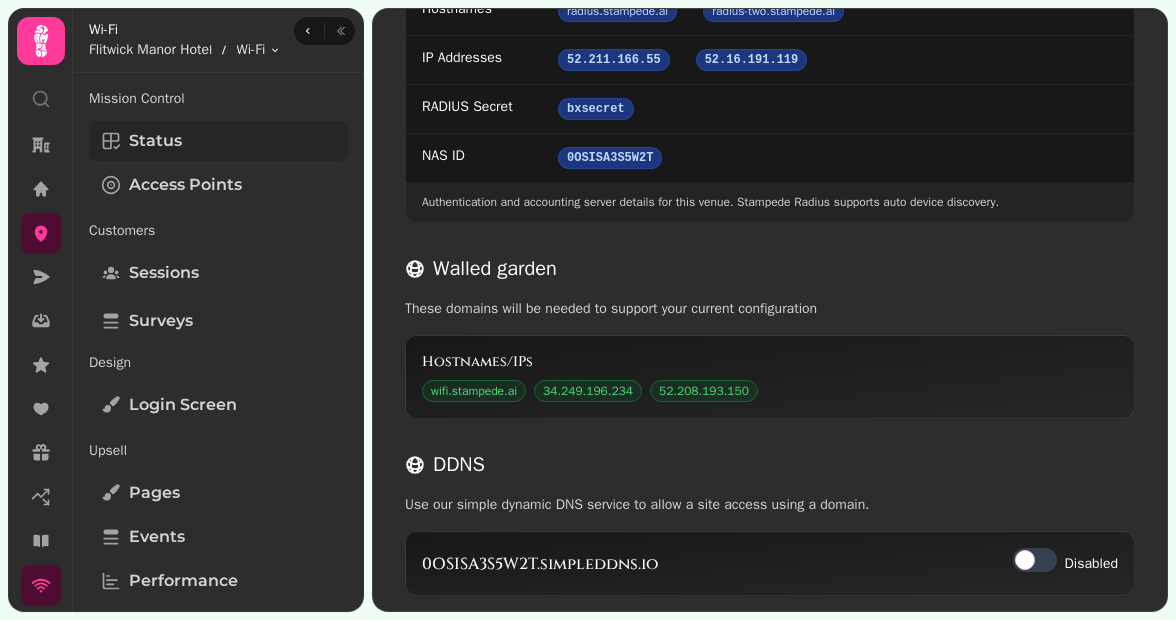 click on "Status" at bounding box center (218, 141) 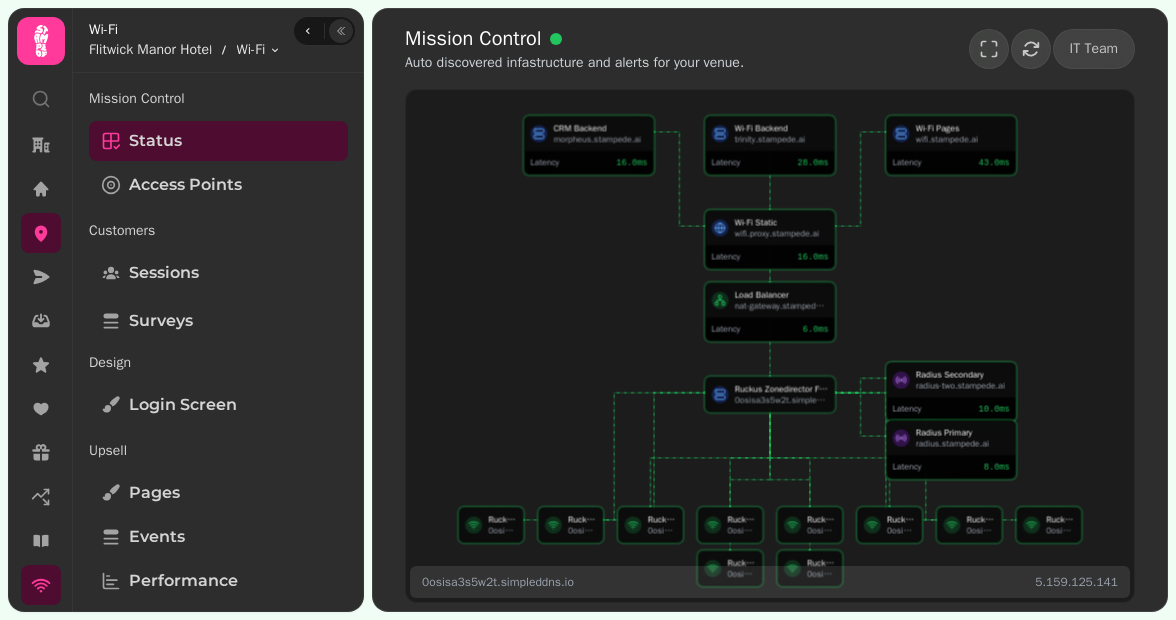 click 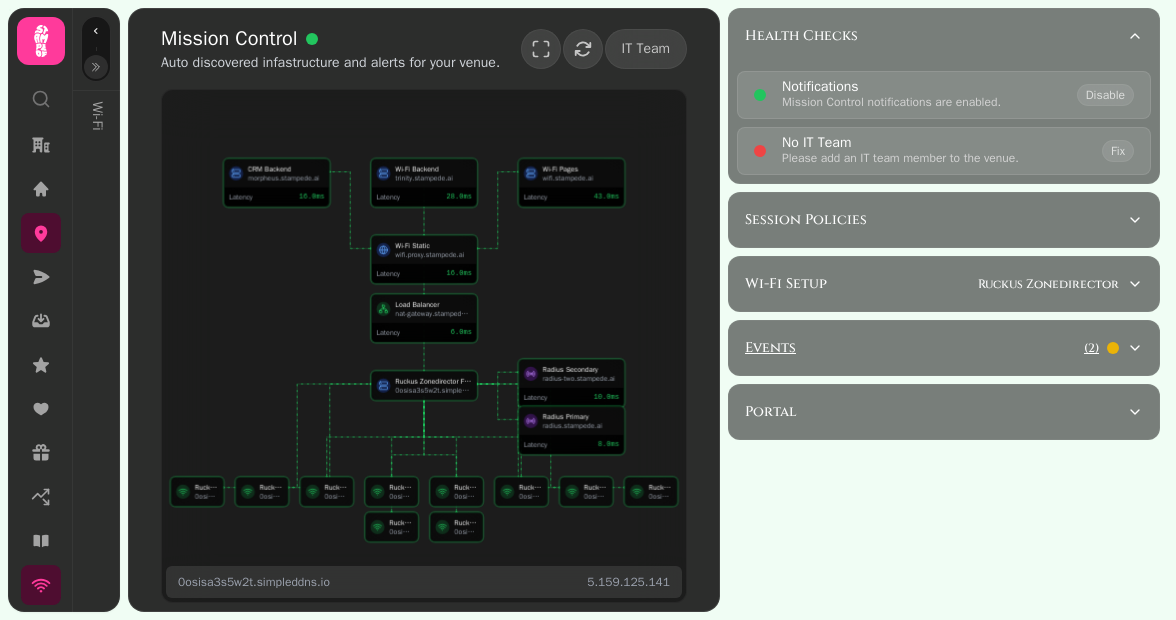 click on "Events ( 2 )" at bounding box center (944, 348) 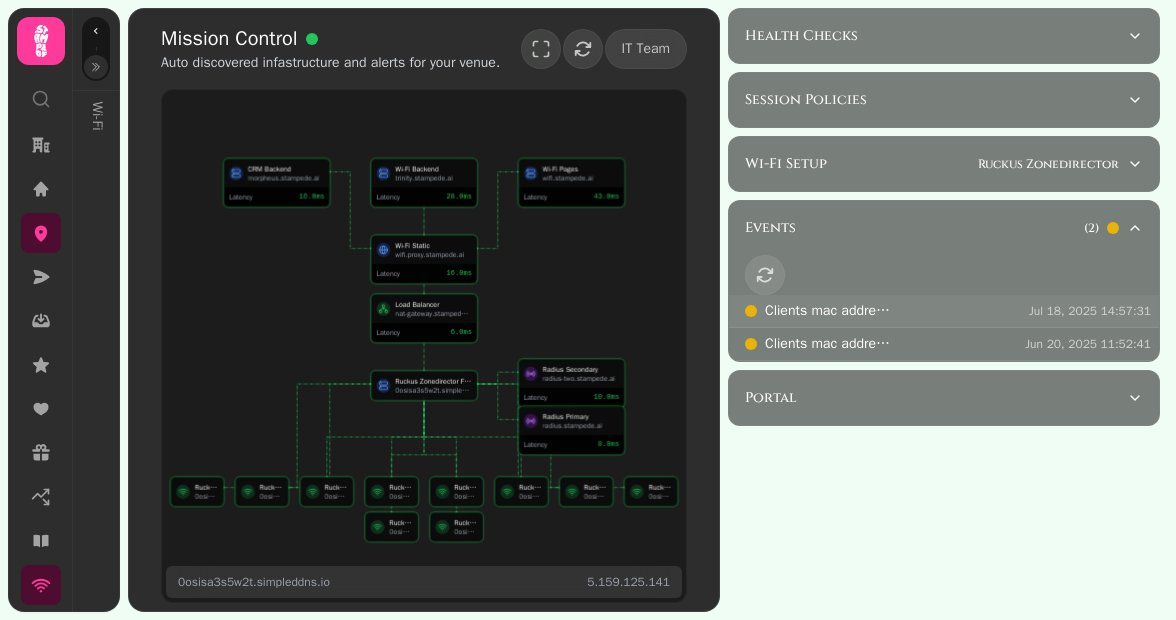 click on "Clients mac address was not able to be parsed, indicates incorrect hardware configuration." at bounding box center (829, 311) 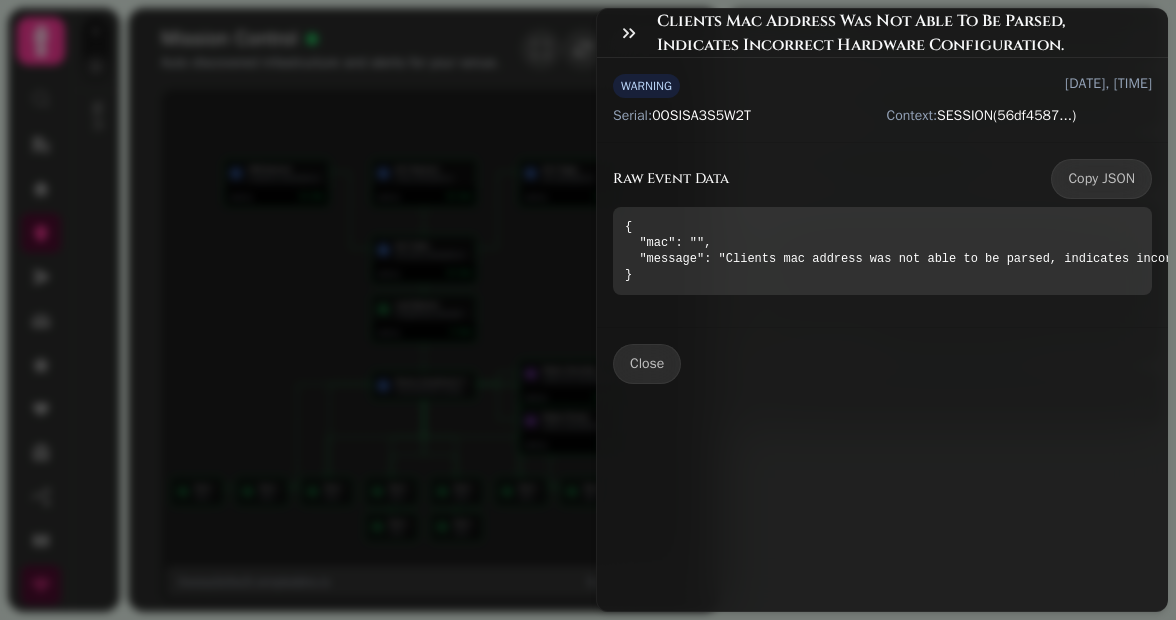 click on "Clients mac address was not able to be parsed, indicates incorrect hardware configuration. [DATE], [TIME] Serial: [SERIAL] Context: SESSION ([SESSION_ID]) Raw Event Data Copy JSON {
"mac": "",
"message": "Clients mac address was not able to be parsed, indicates incorrect hardware configuration."
} Close" at bounding box center [588, 326] 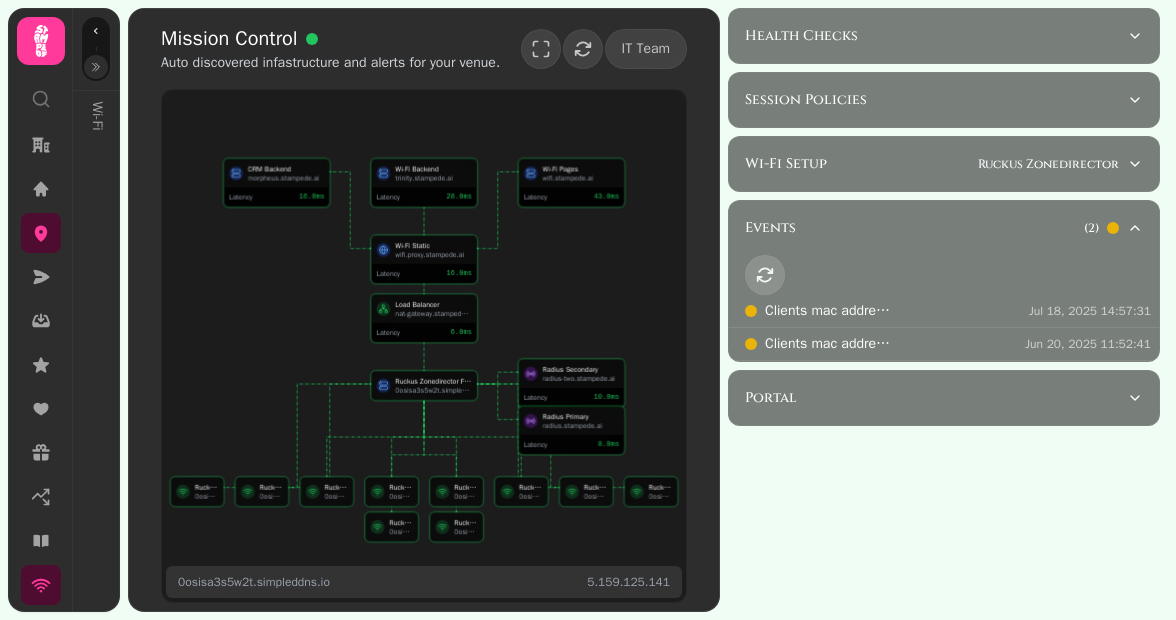 click 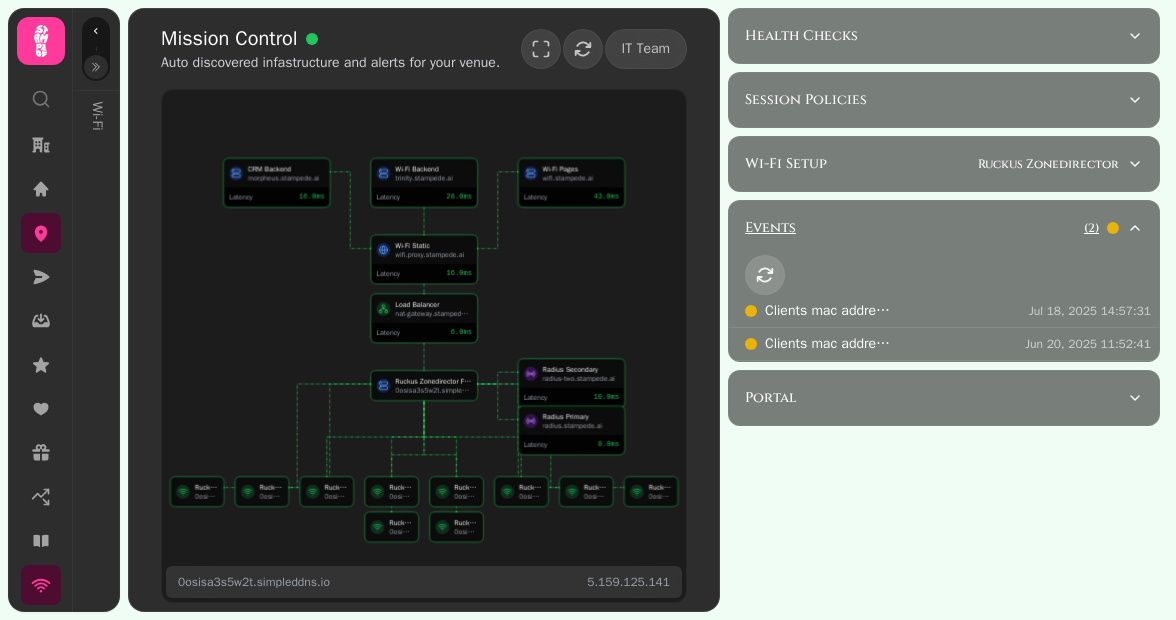 click on "Events ( 2 )" at bounding box center [944, 228] 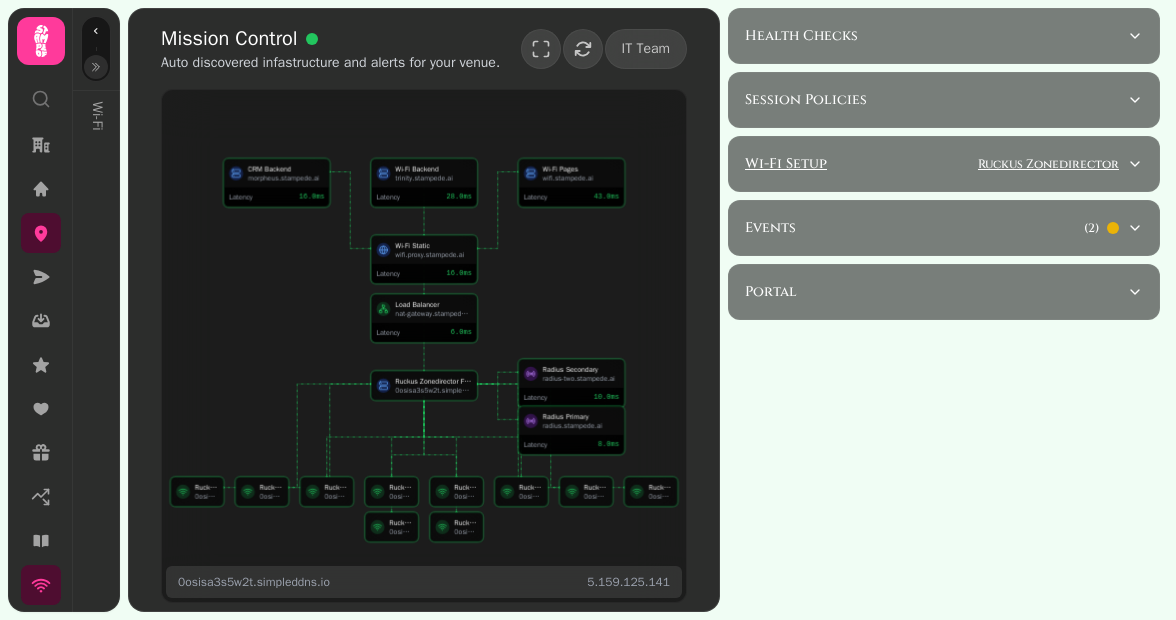 click on "Wi-Fi Setup Ruckus Zonedirector" at bounding box center (944, 164) 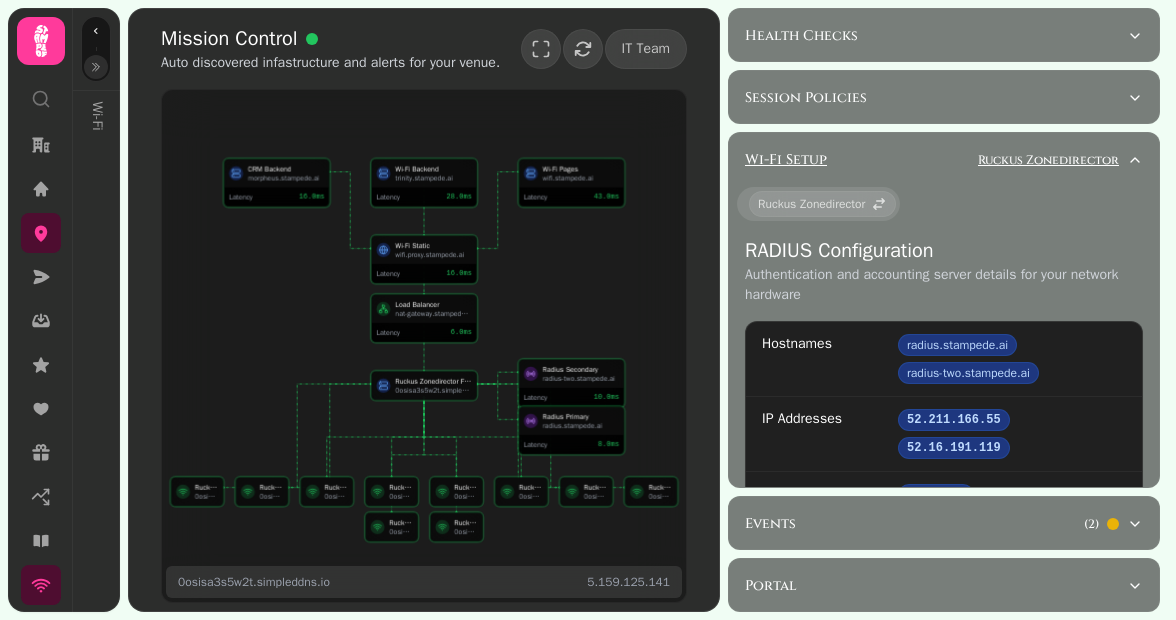 click on "Wi-Fi Setup Ruckus Zonedirector" at bounding box center (936, 160) 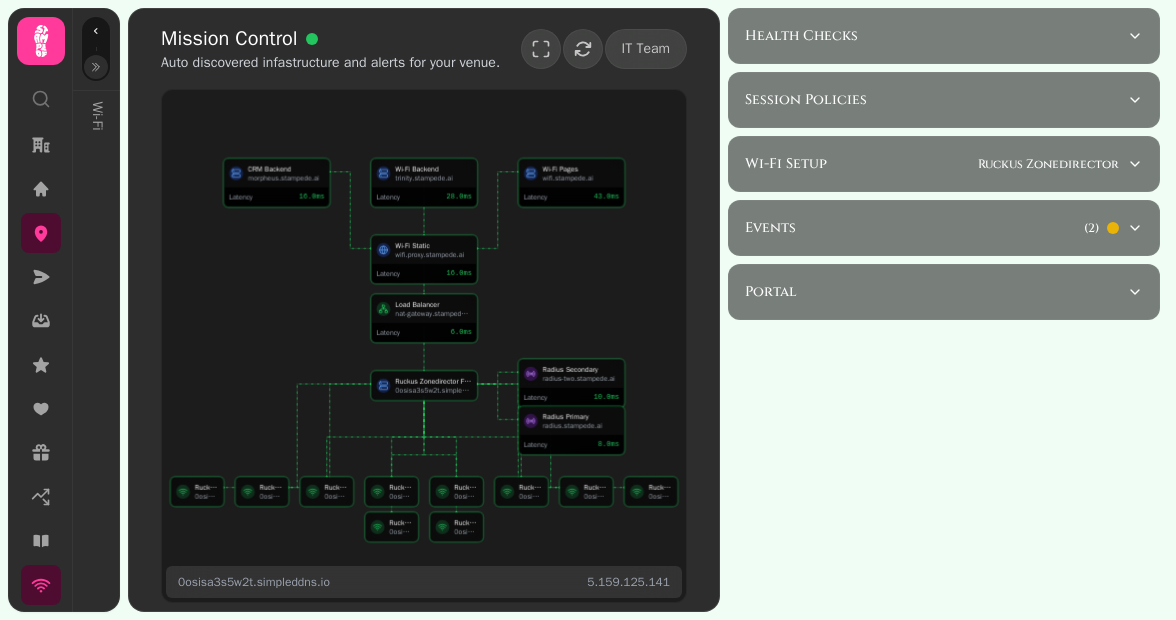 click 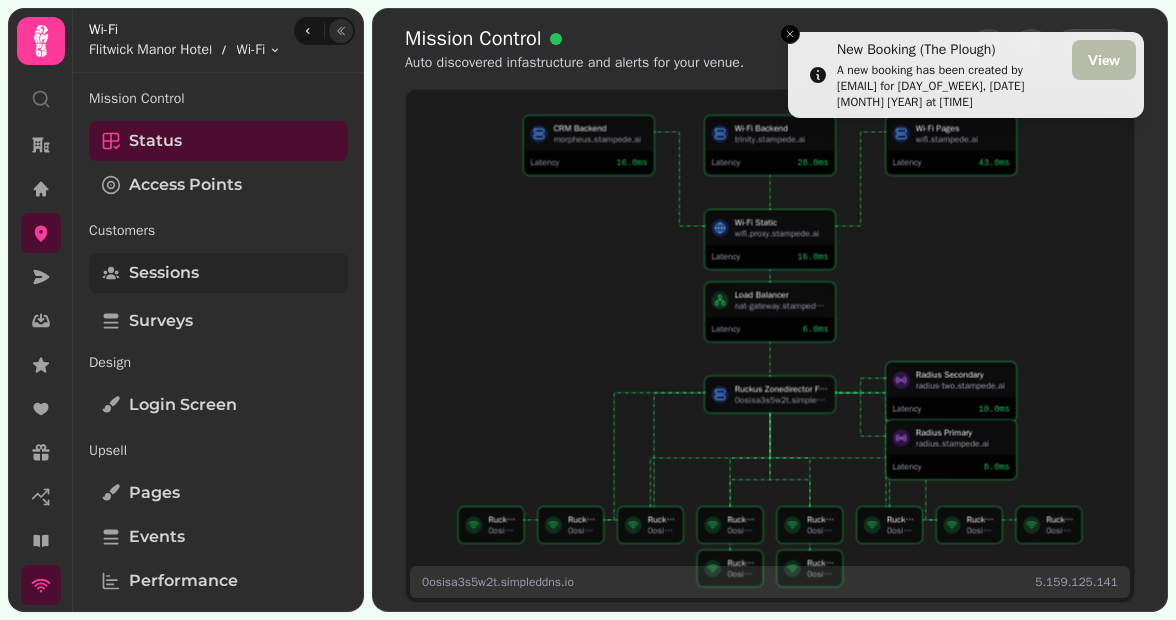 click on "Sessions" at bounding box center [164, 273] 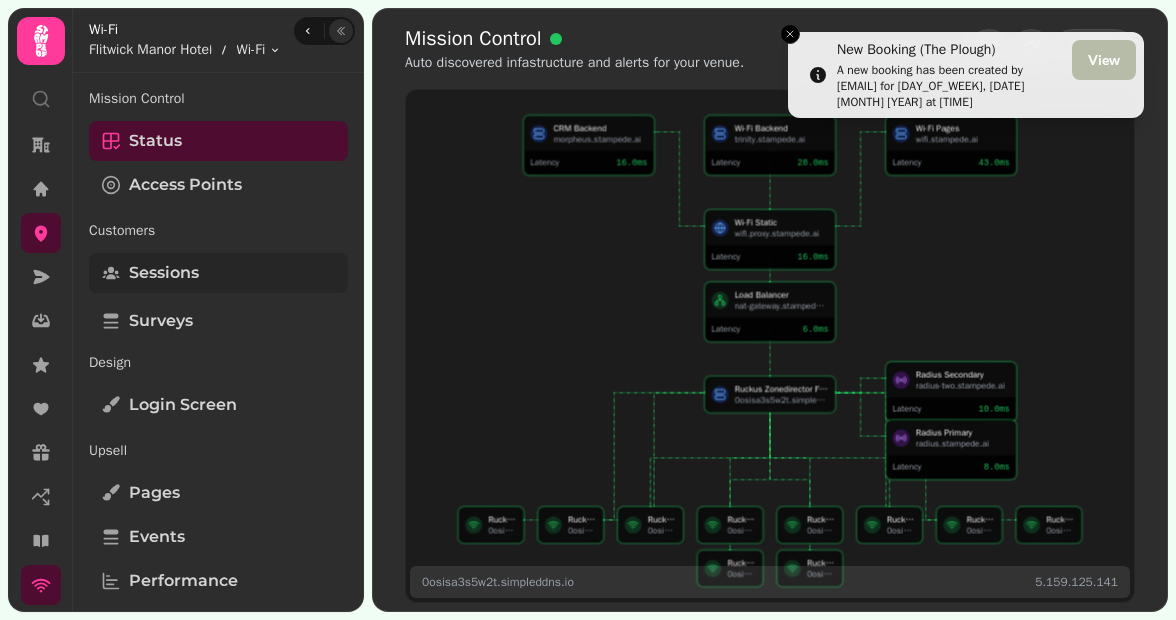 scroll, scrollTop: 0, scrollLeft: 0, axis: both 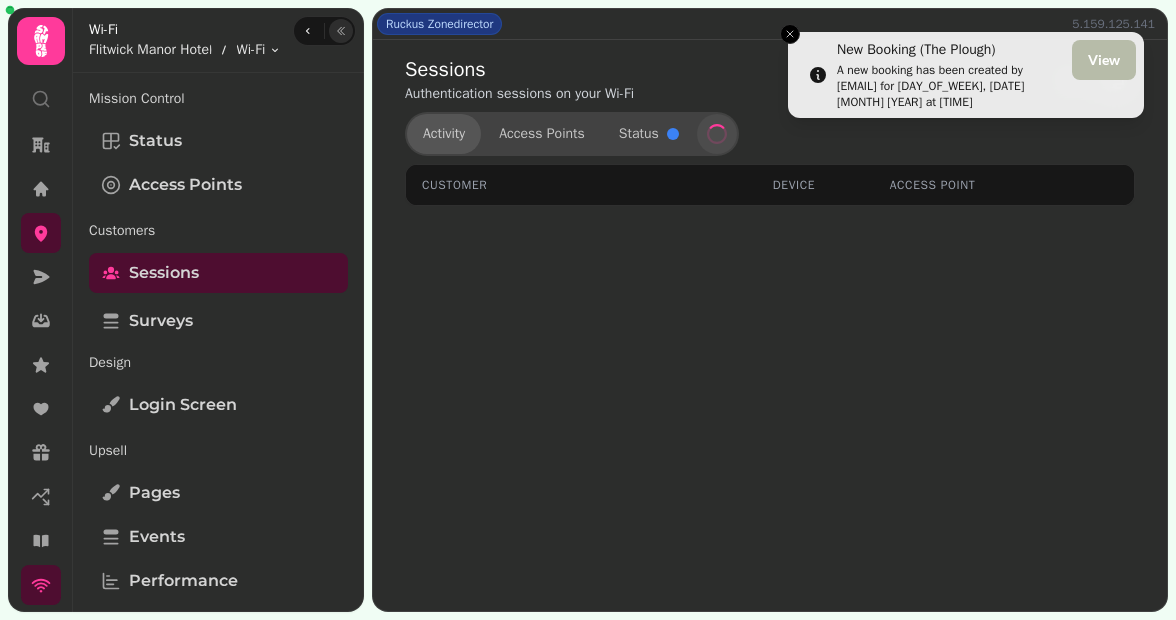 select on "**" 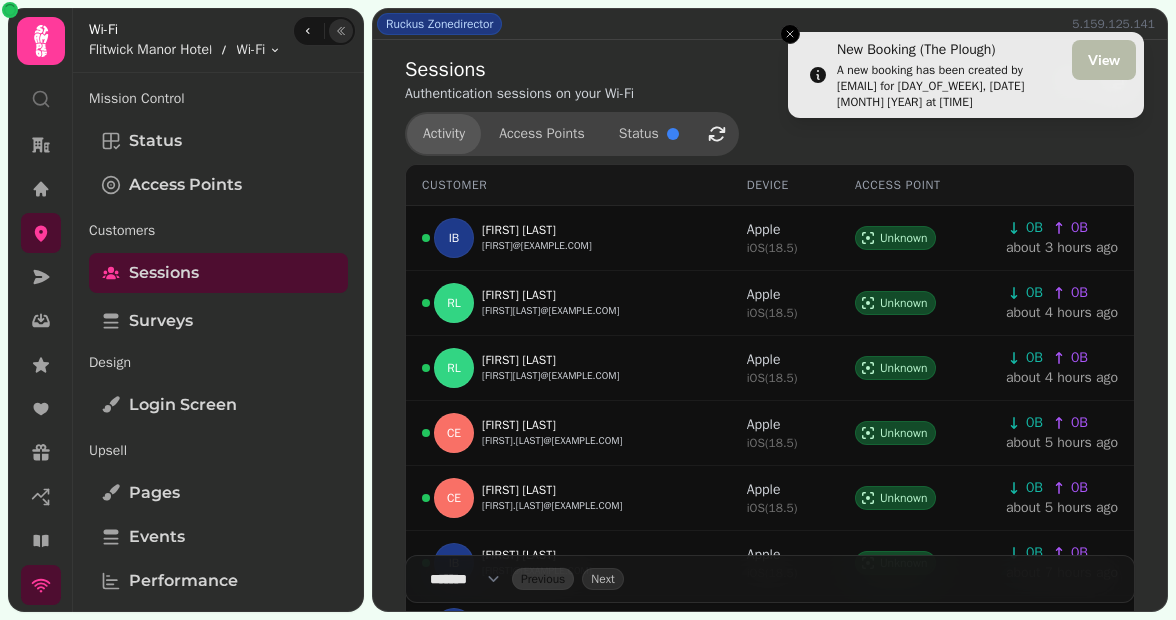 click on "Activity" at bounding box center (444, 134) 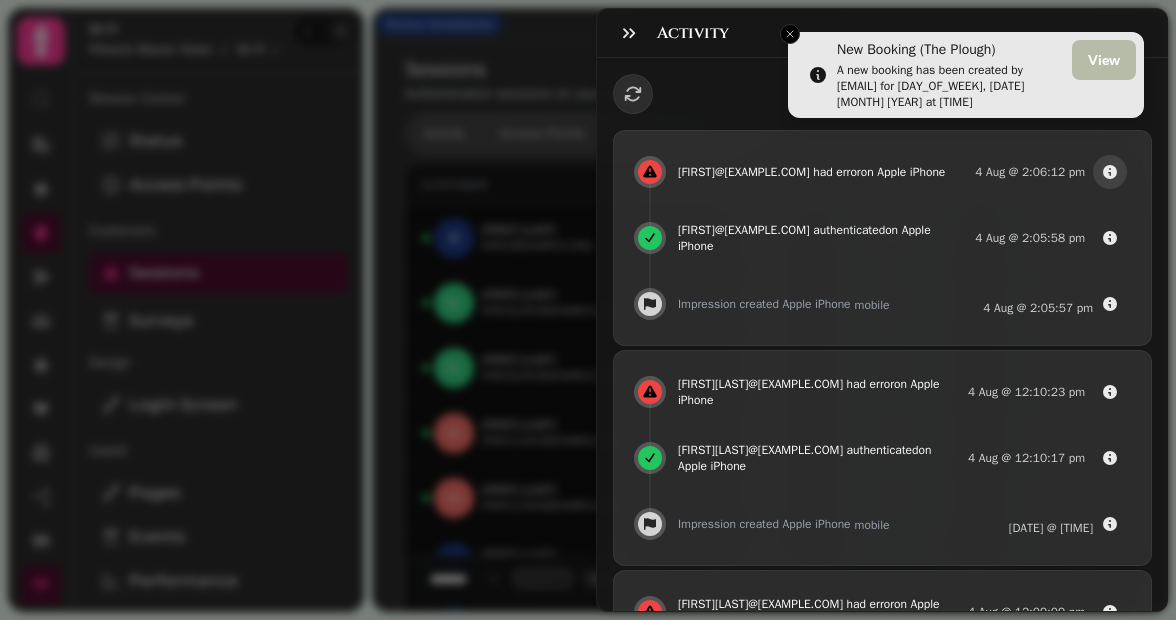 click 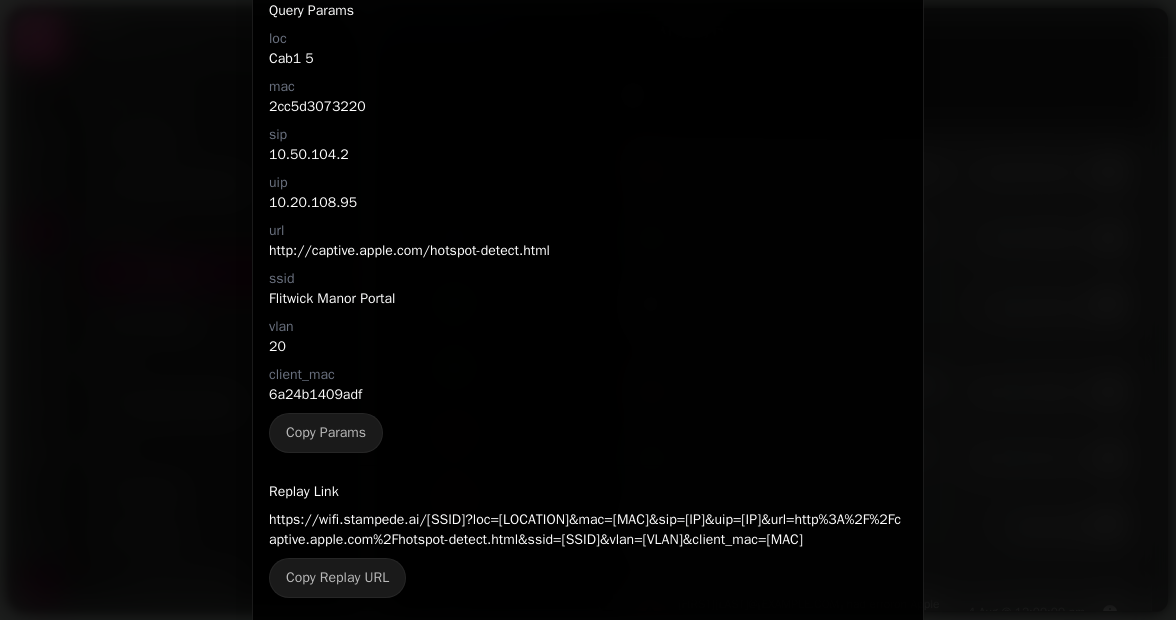 scroll, scrollTop: 91, scrollLeft: 0, axis: vertical 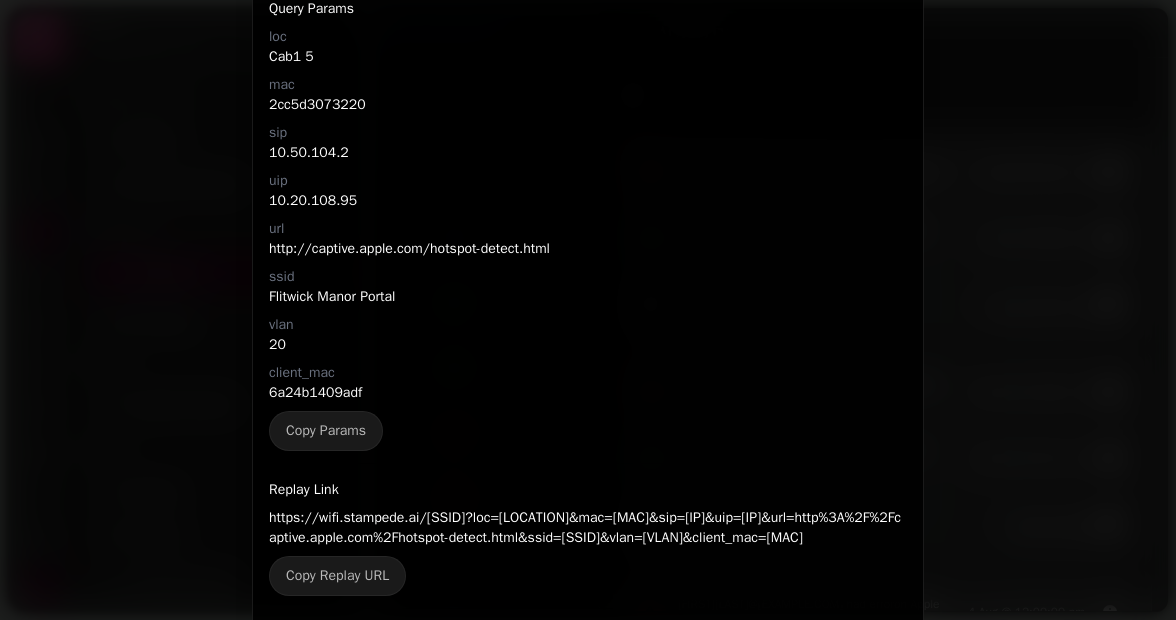 click on "https://wifi.stampede.ai/[SSID]?loc=[LOCATION]&mac=[MAC]&sip=[IP]&uip=[IP]&url=http%3A%2F%2Fcaptive.apple.com%2Fhotspot-detect.html&ssid=[SSID]&vlan=[VLAN]&client_mac=[MAC]" at bounding box center (588, 528) 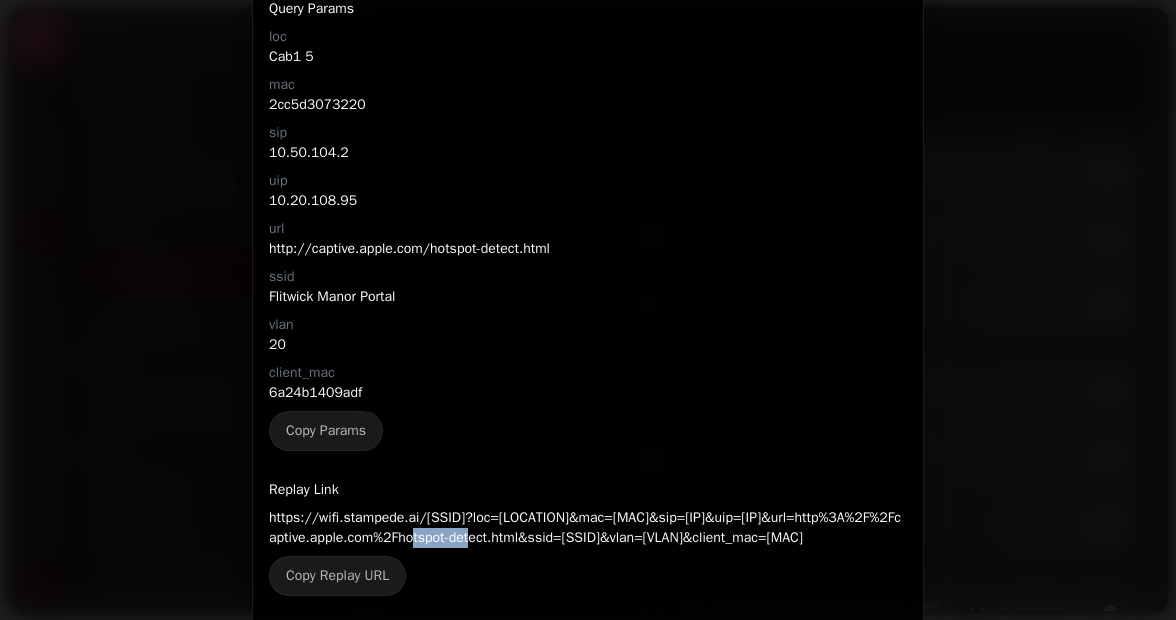click on "https://wifi.stampede.ai/[SSID]?loc=[LOCATION]&mac=[MAC]&sip=[IP]&uip=[IP]&url=http%3A%2F%2Fcaptive.apple.com%2Fhotspot-detect.html&ssid=[SSID]&vlan=[VLAN]&client_mac=[MAC]" at bounding box center (588, 528) 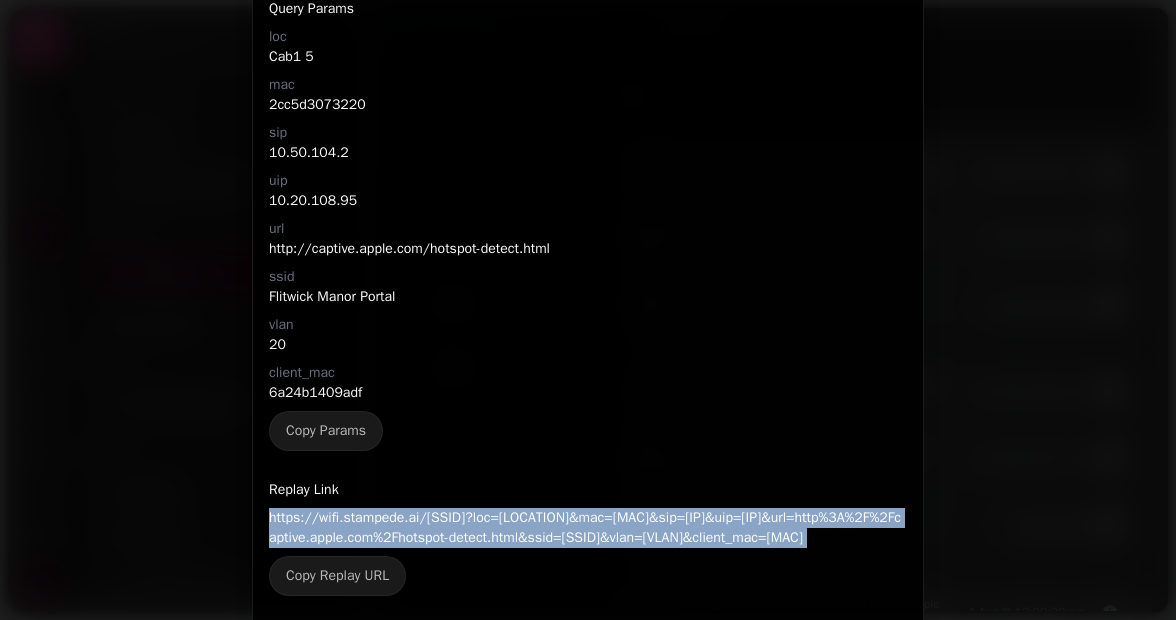 click on "https://wifi.stampede.ai/[SSID]?loc=[LOCATION]&mac=[MAC]&sip=[IP]&uip=[IP]&url=http%3A%2F%2Fcaptive.apple.com%2Fhotspot-detect.html&ssid=[SSID]&vlan=[VLAN]&client_mac=[MAC]" at bounding box center (588, 528) 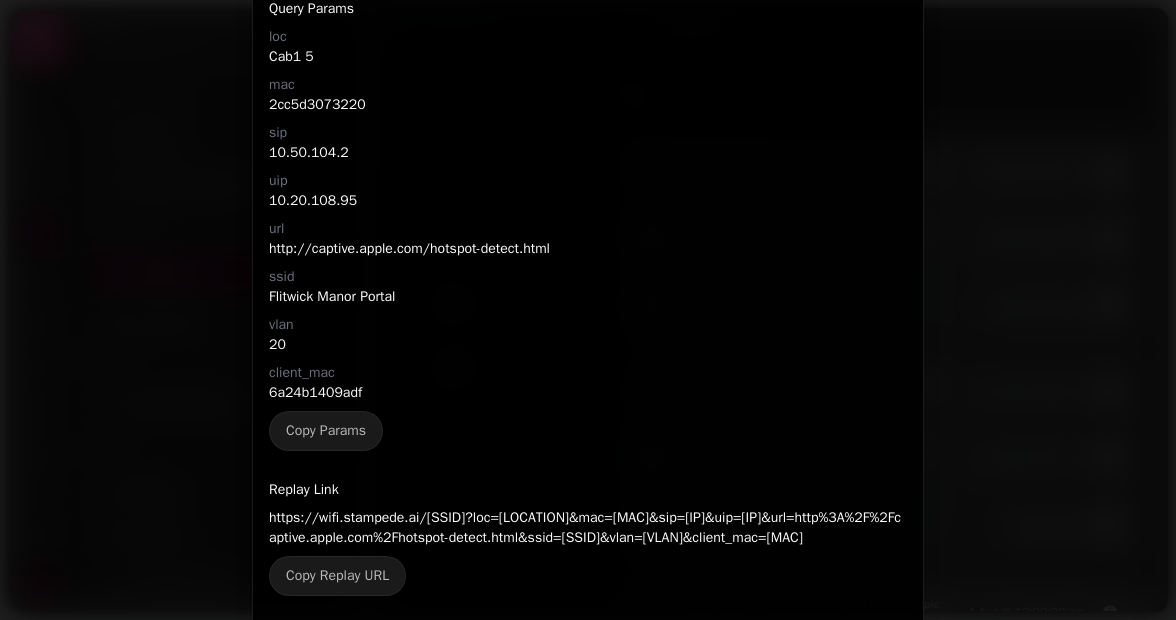 click at bounding box center [588, 310] 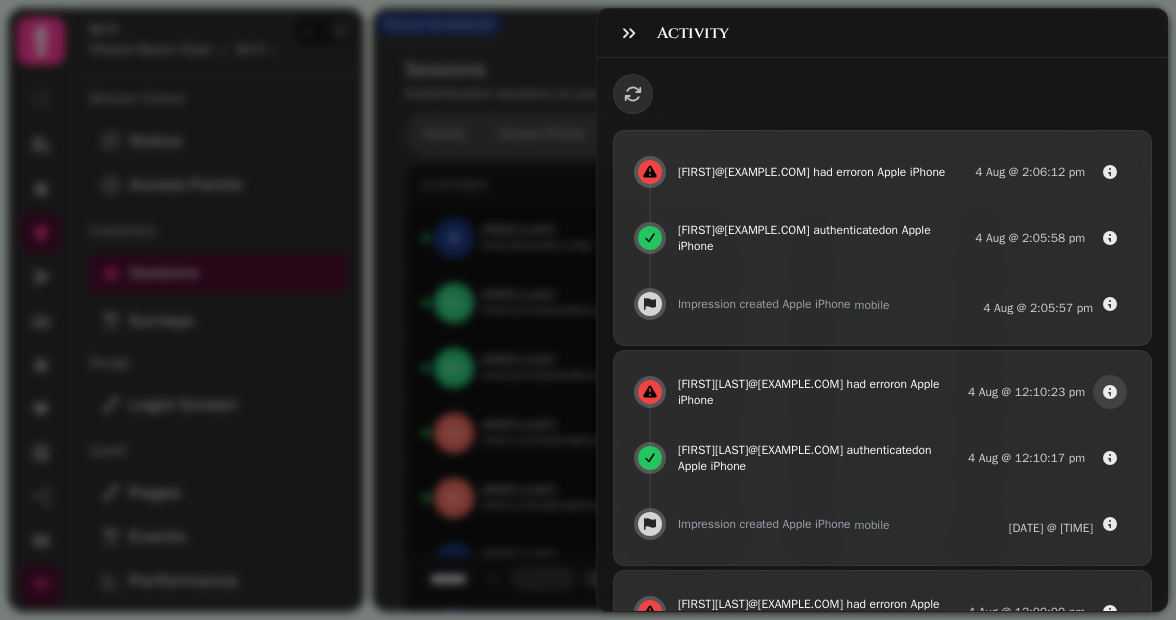 click at bounding box center [1110, 392] 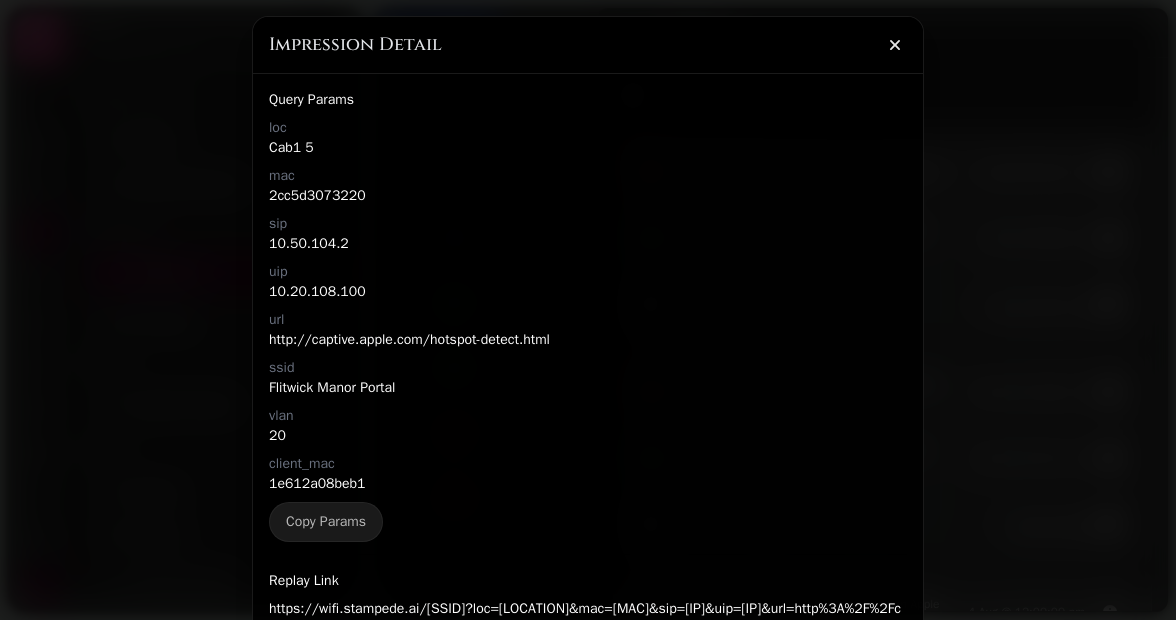 scroll, scrollTop: 74, scrollLeft: 0, axis: vertical 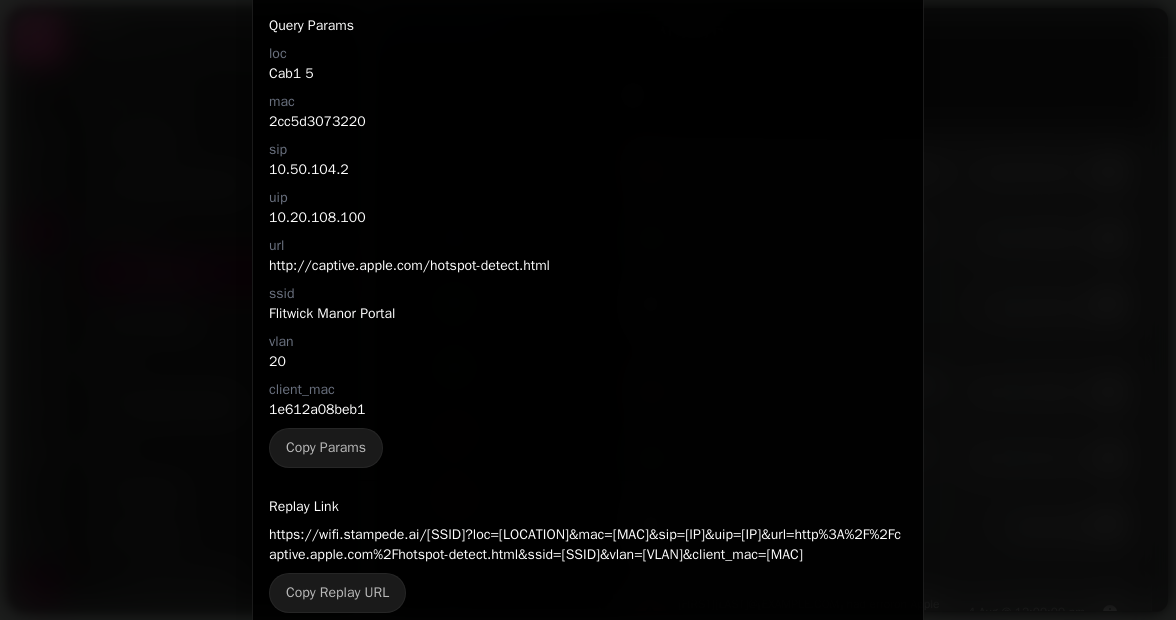 click on "https://wifi.stampede.ai/[SSID]?loc=[LOCATION]&mac=[MAC]&sip=[IP]&uip=[IP]&url=http%3A%2F%2Fcaptive.apple.com%2Fhotspot-detect.html&ssid=[SSID]&vlan=[VLAN]&client_mac=[MAC]" at bounding box center [588, 545] 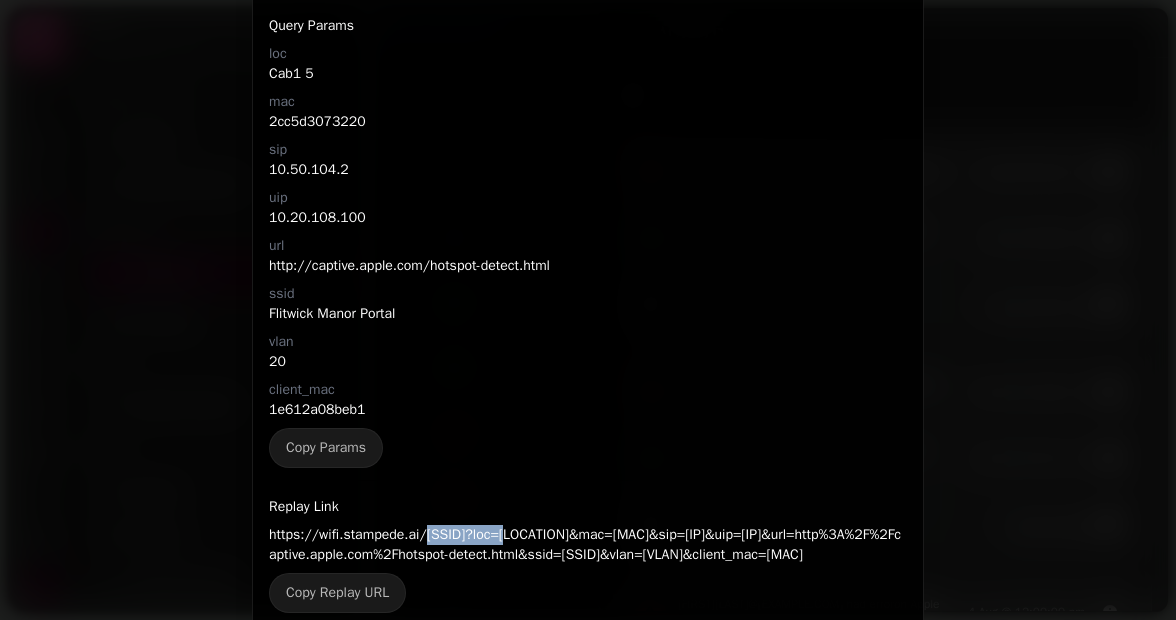 click on "https://wifi.stampede.ai/[SSID]?loc=[LOCATION]&mac=[MAC]&sip=[IP]&uip=[IP]&url=http%3A%2F%2Fcaptive.apple.com%2Fhotspot-detect.html&ssid=[SSID]&vlan=[VLAN]&client_mac=[MAC]" at bounding box center (588, 545) 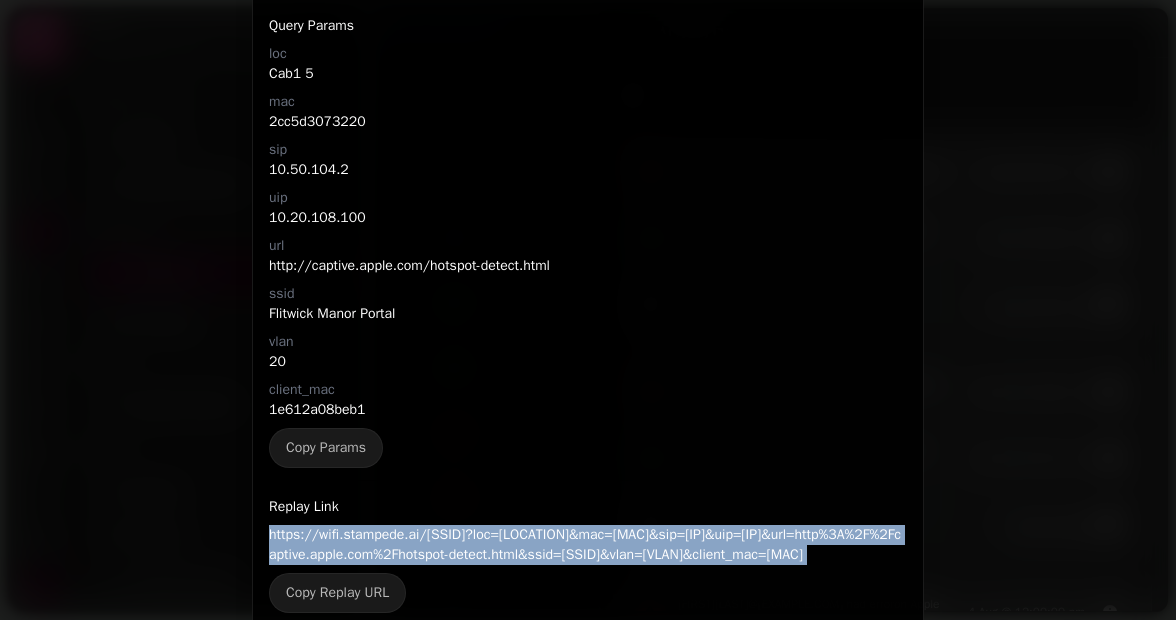 click on "https://wifi.stampede.ai/[SSID]?loc=[LOCATION]&mac=[MAC]&sip=[IP]&uip=[IP]&url=http%3A%2F%2Fcaptive.apple.com%2Fhotspot-detect.html&ssid=[SSID]&vlan=[VLAN]&client_mac=[MAC]" at bounding box center (588, 545) 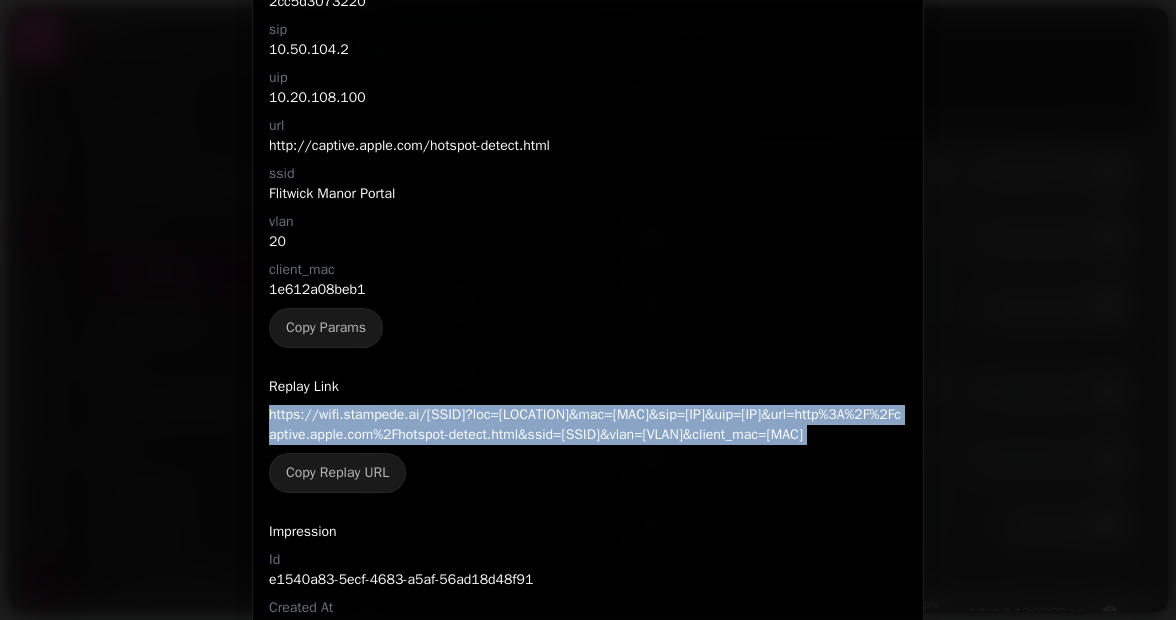 scroll, scrollTop: 193, scrollLeft: 0, axis: vertical 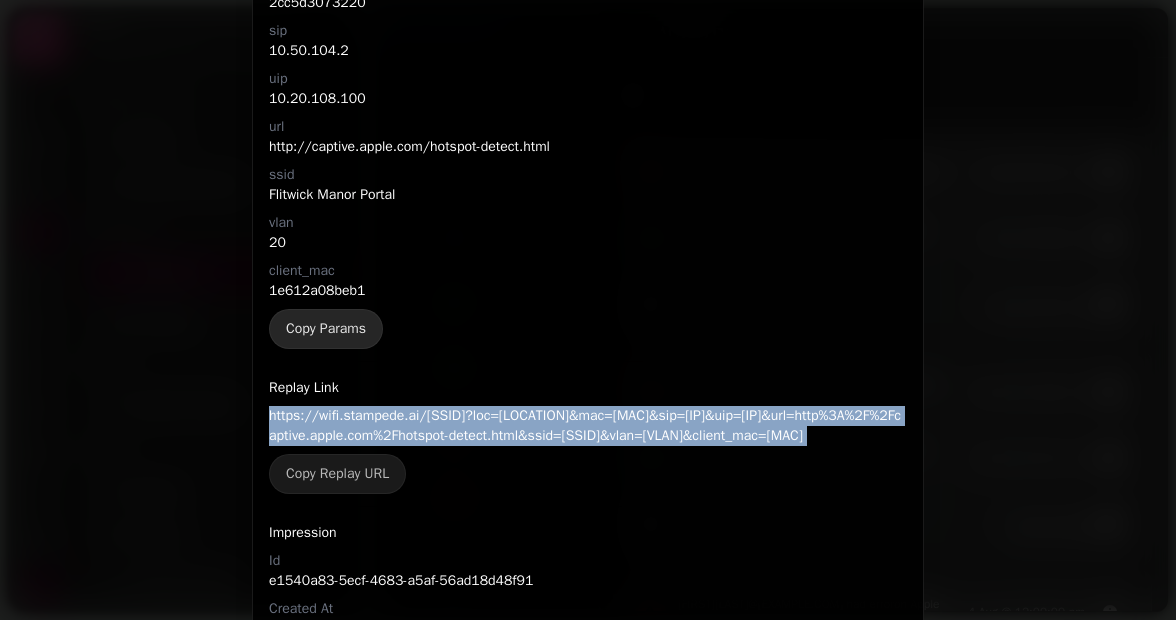 click on "Copy Params" at bounding box center (326, 329) 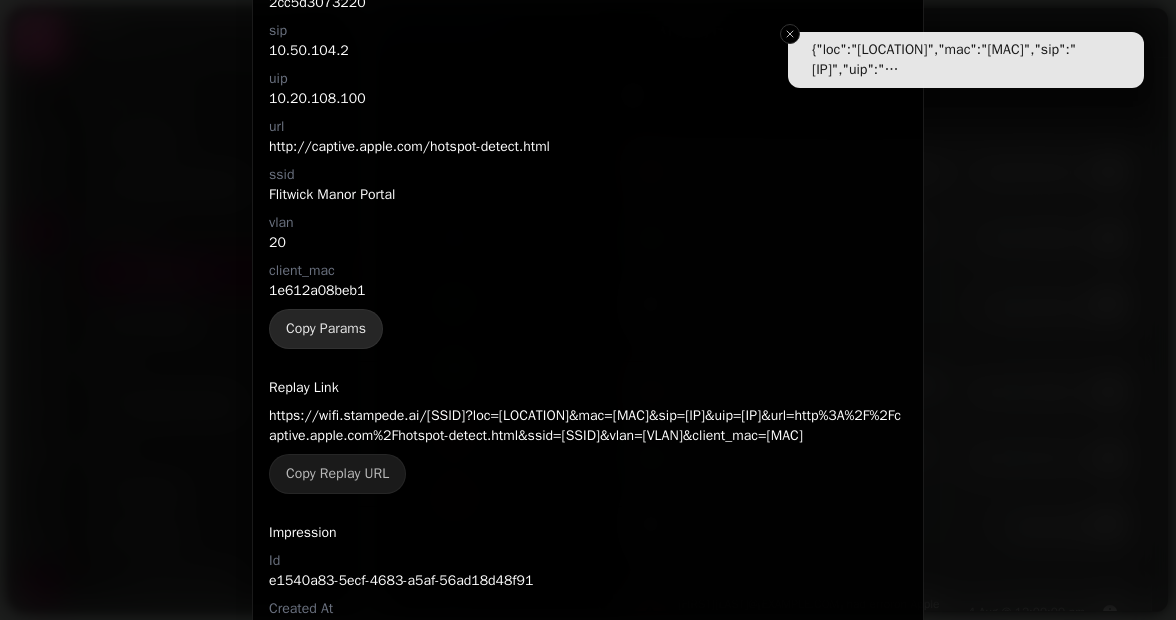 scroll, scrollTop: 0, scrollLeft: 0, axis: both 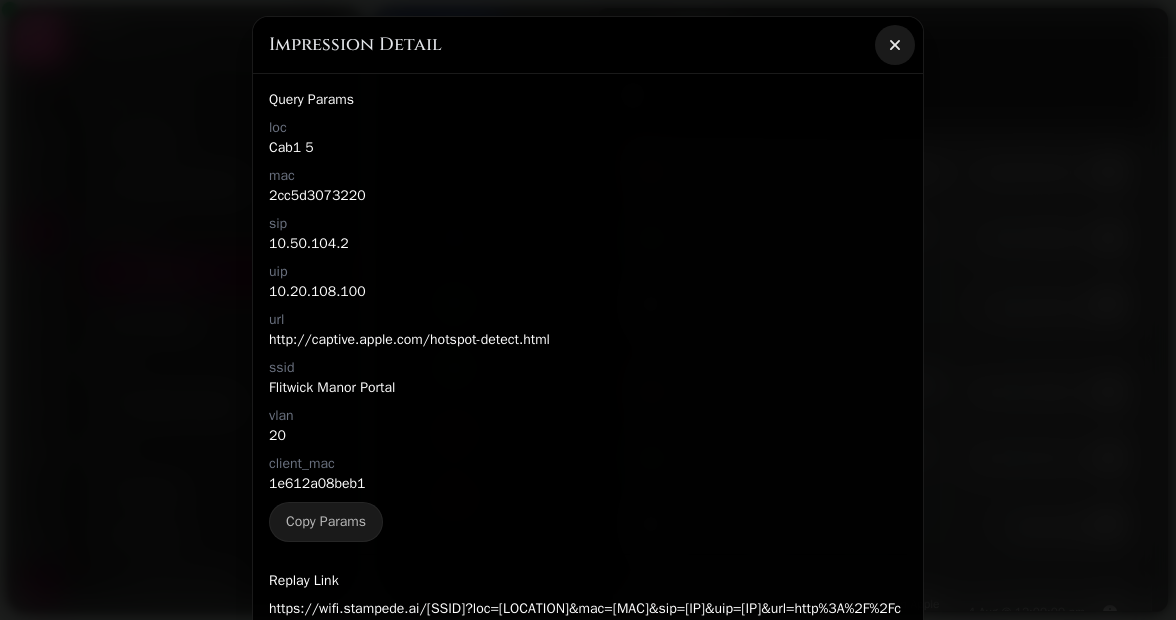 click 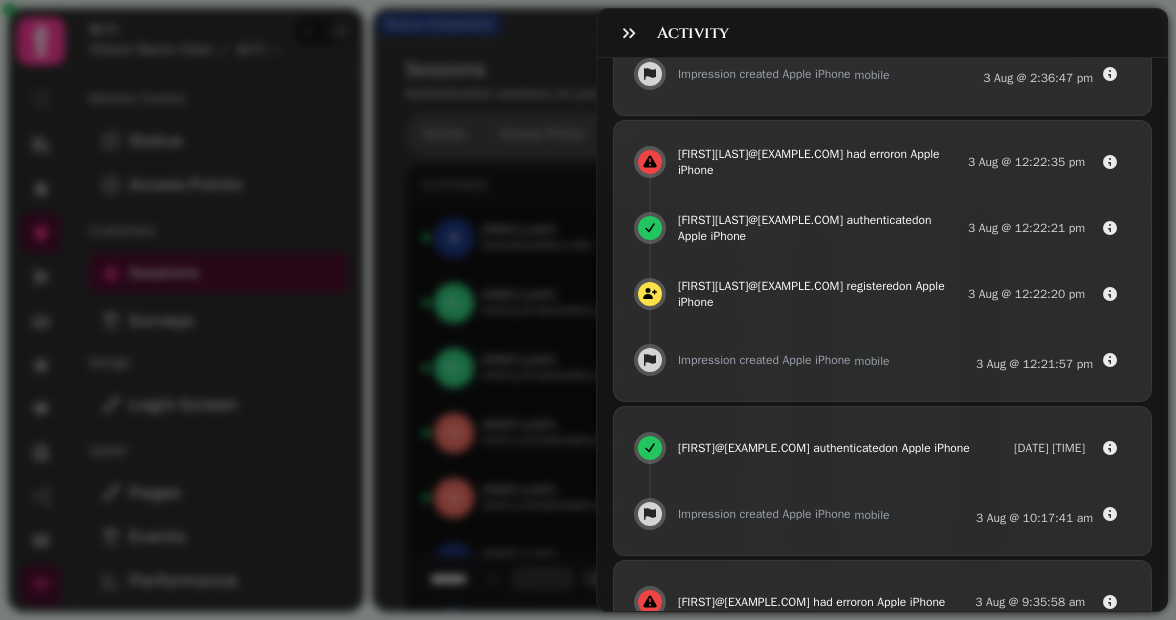 scroll, scrollTop: 2493, scrollLeft: 0, axis: vertical 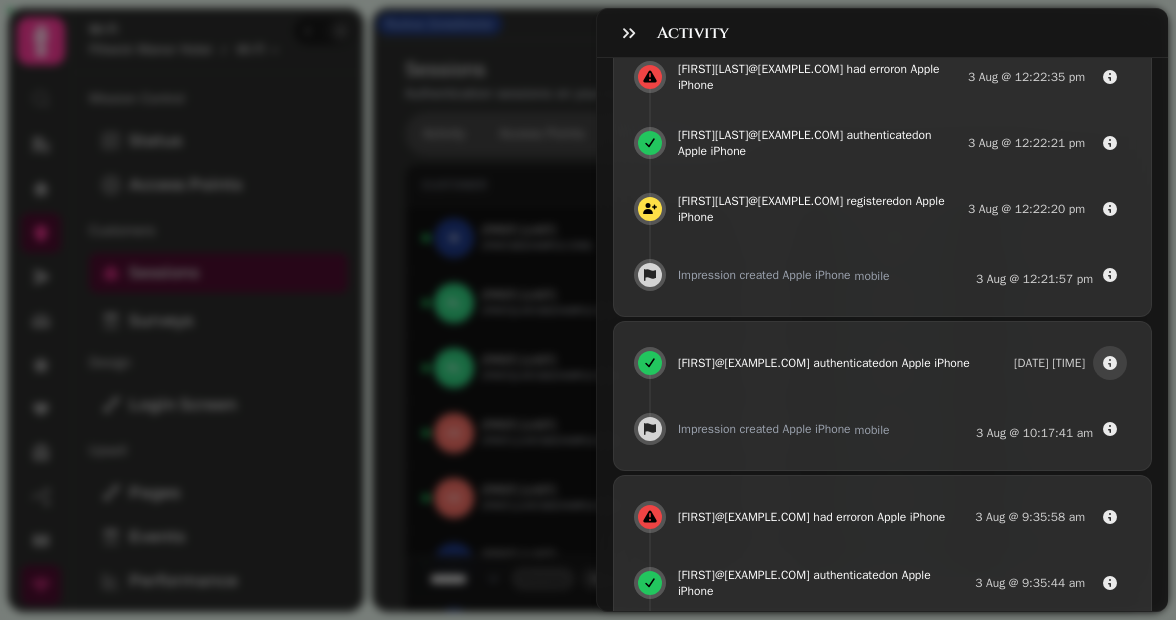 click at bounding box center (1110, 363) 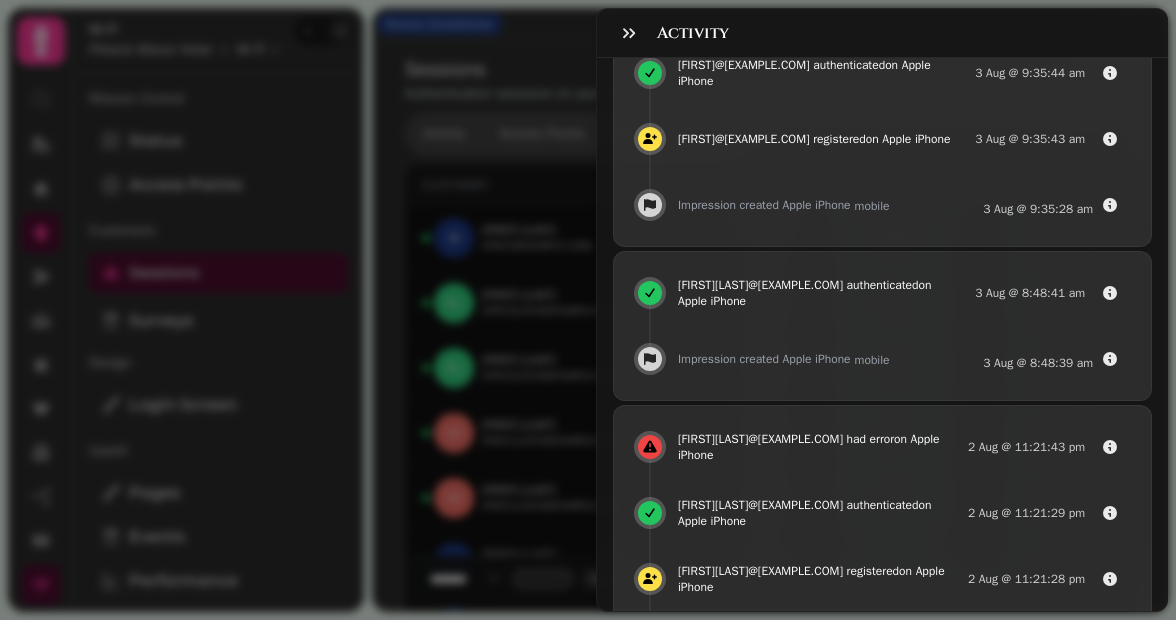 scroll, scrollTop: 3099, scrollLeft: 0, axis: vertical 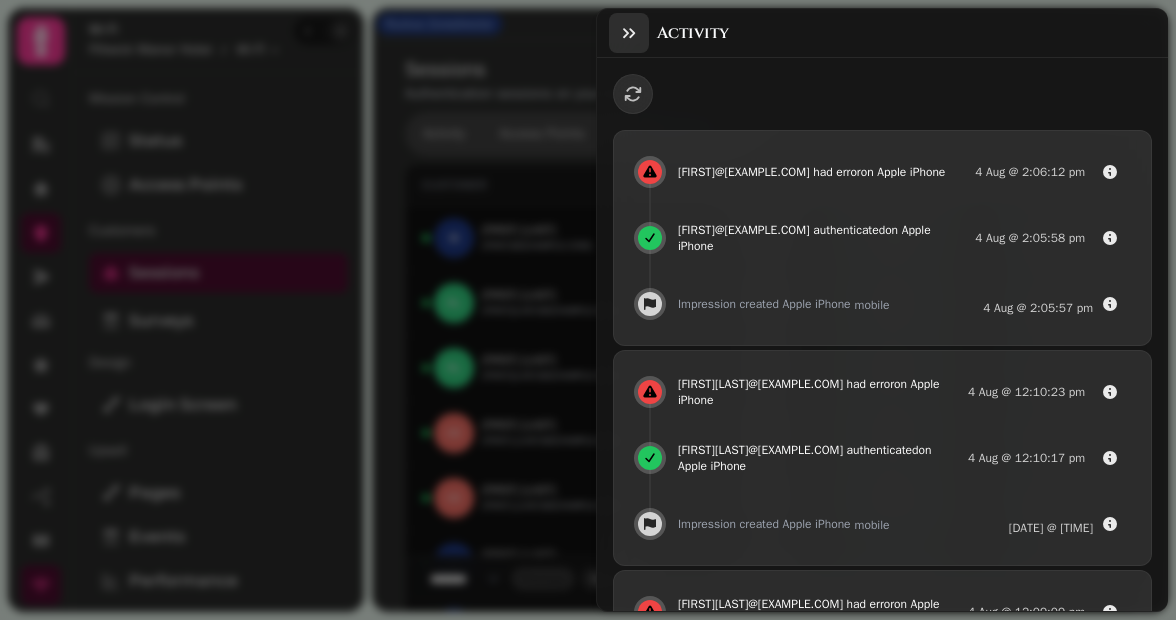 click 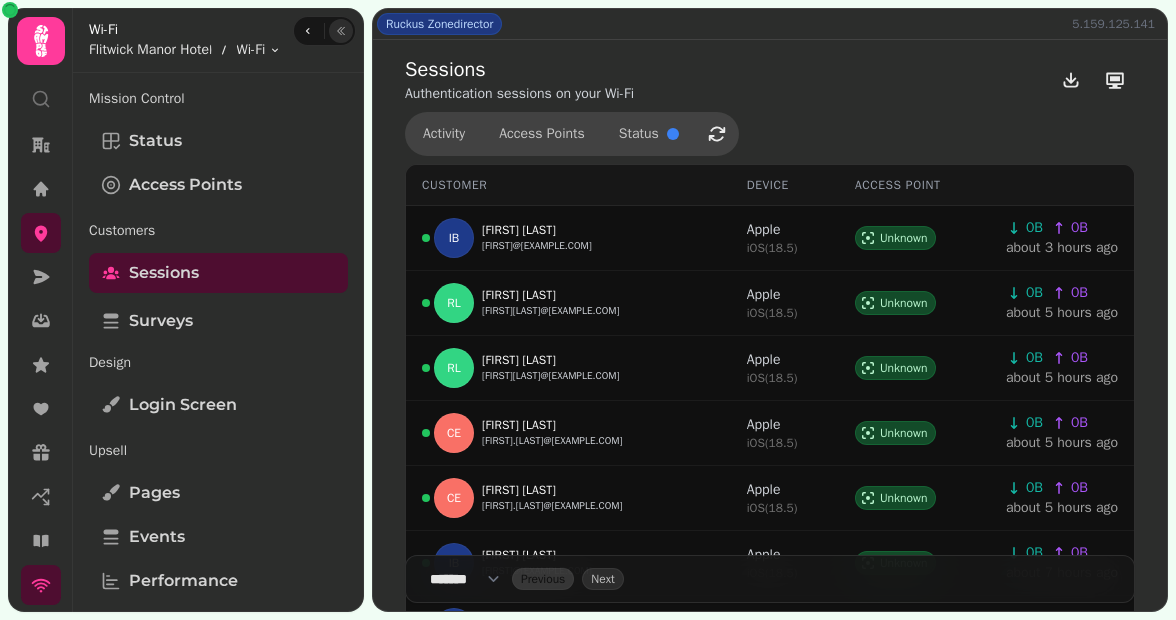 scroll, scrollTop: 245, scrollLeft: 0, axis: vertical 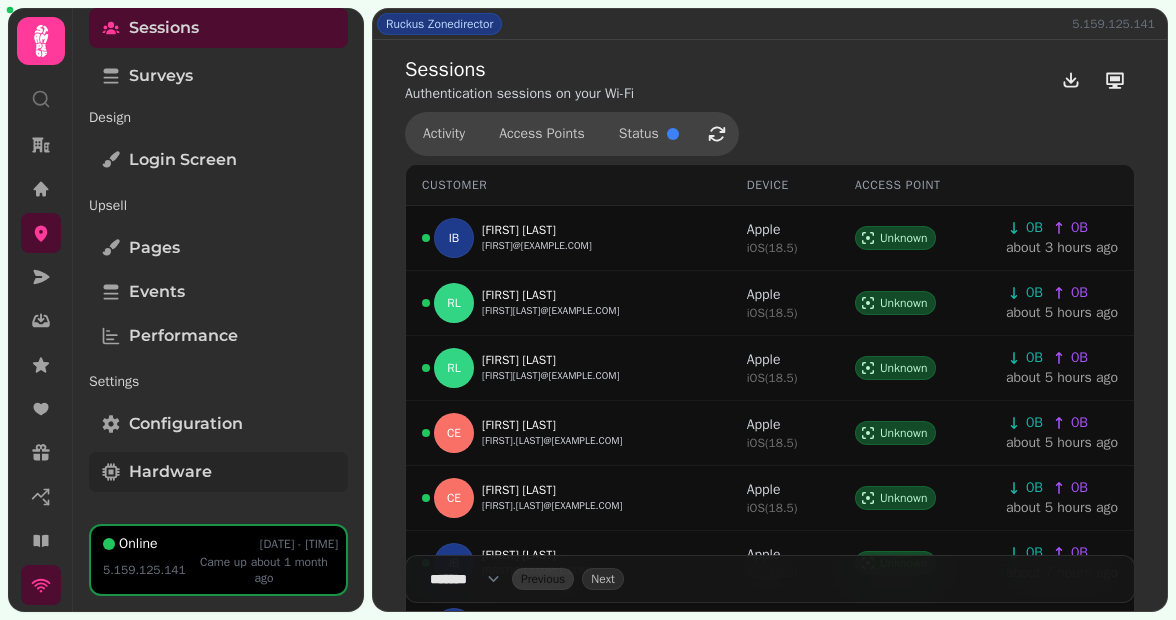 click on "Hardware" at bounding box center [170, 472] 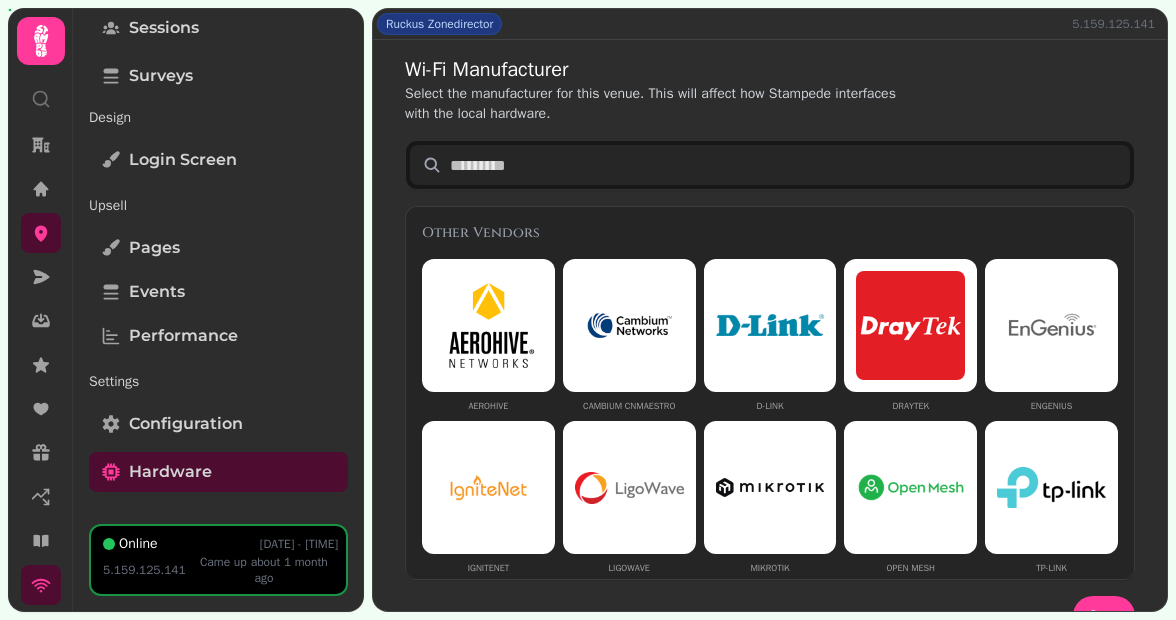 click at bounding box center (770, 165) 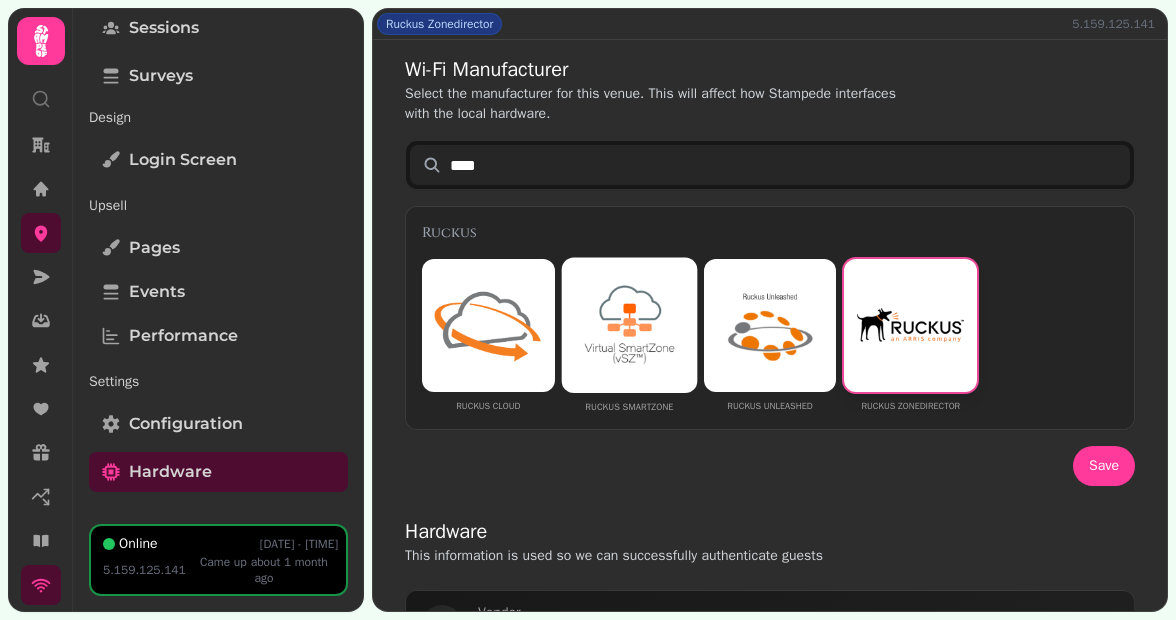 type on "****" 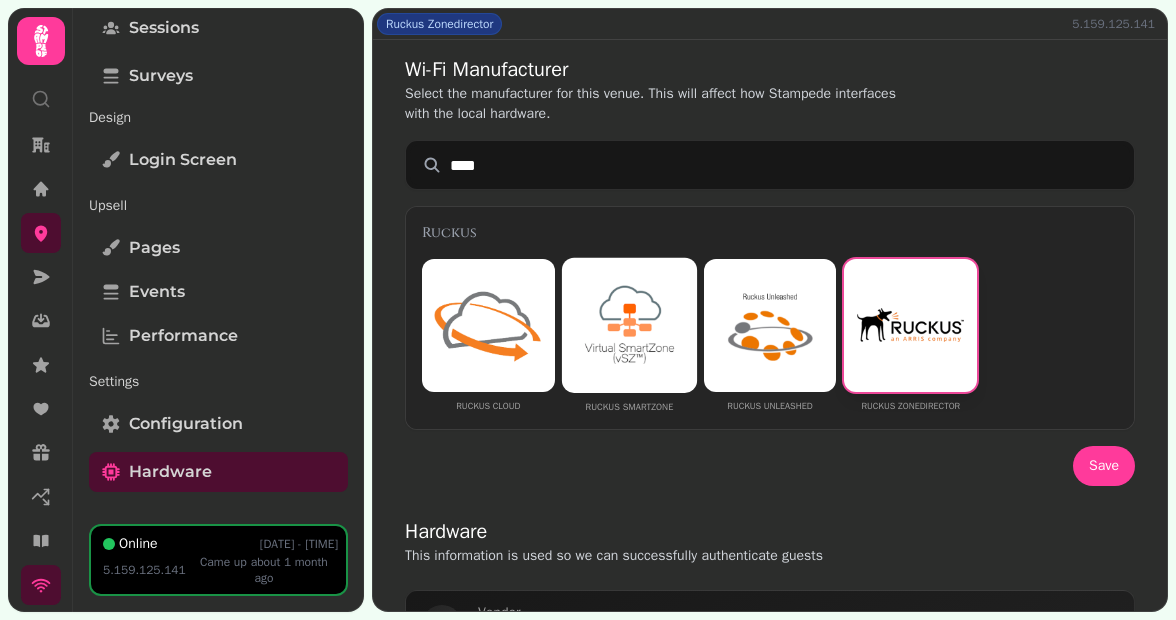 click at bounding box center (629, 325) 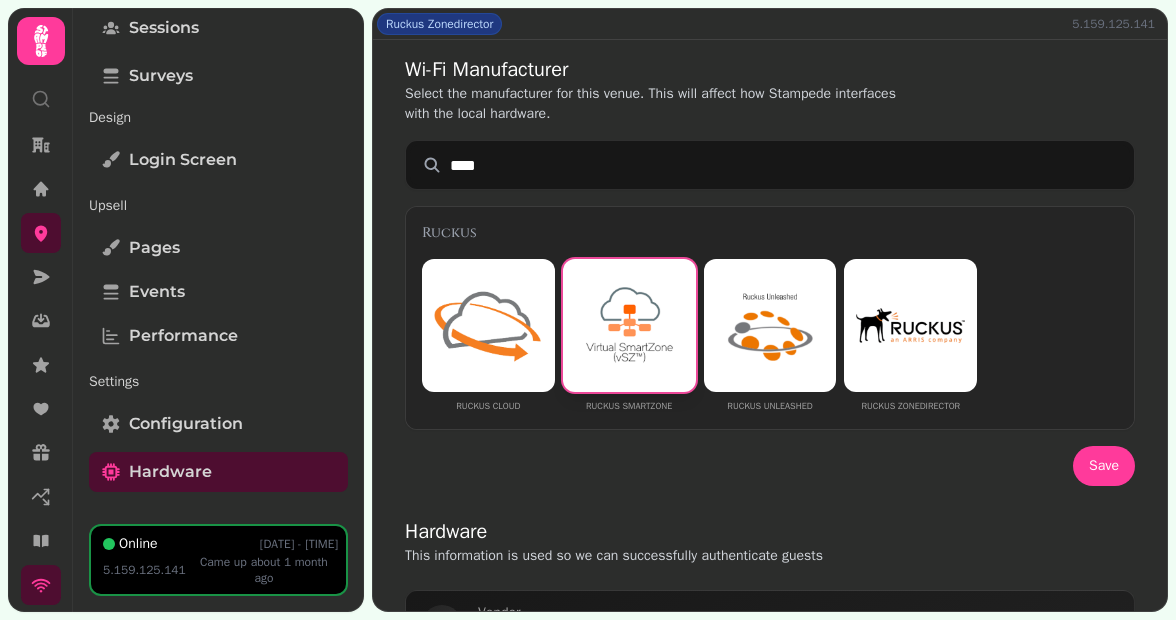 click on "Aruba Aruba Aruba Instant" at bounding box center (770, 540) 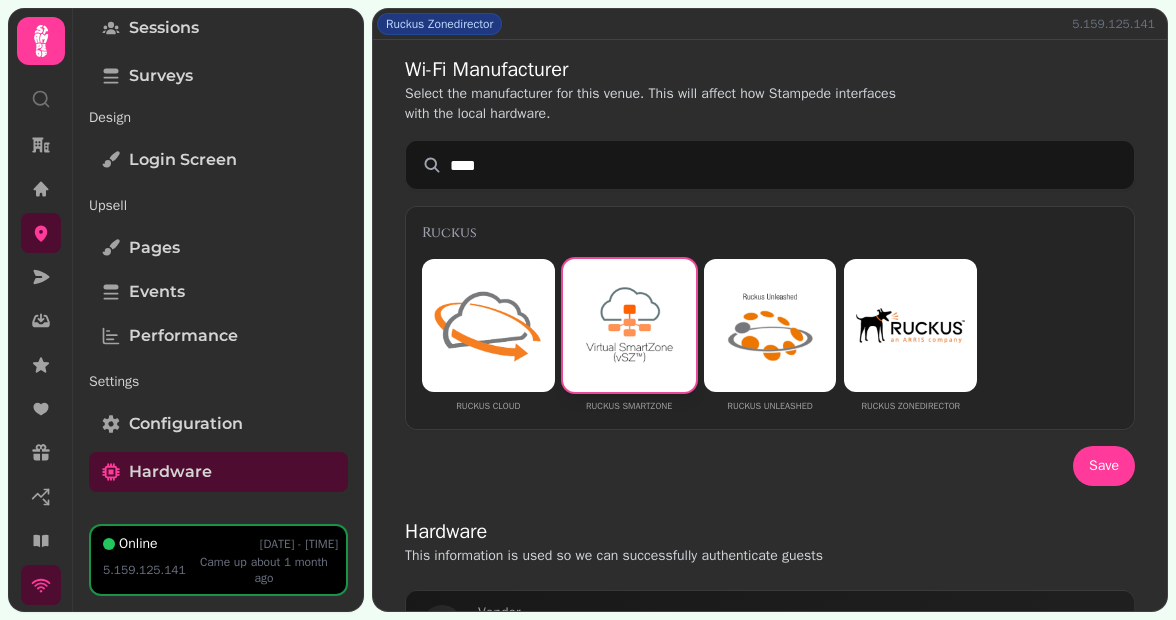 click on "Aruba Aruba Instant" at bounding box center (770, 558) 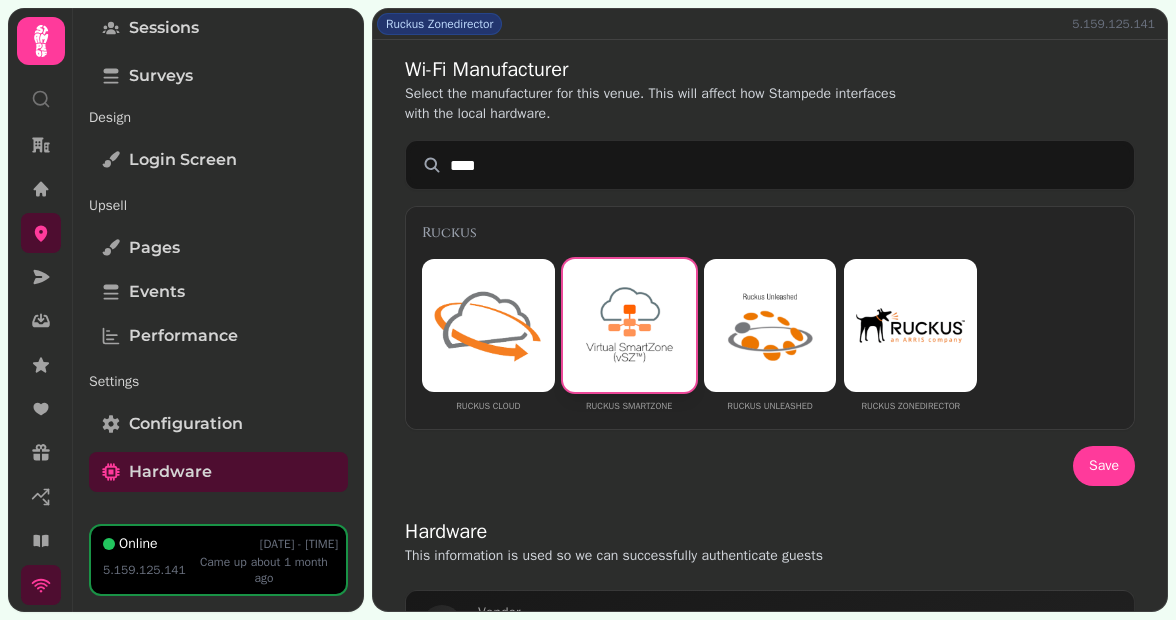 click on "Ruckus Zonedirector" at bounding box center [439, 24] 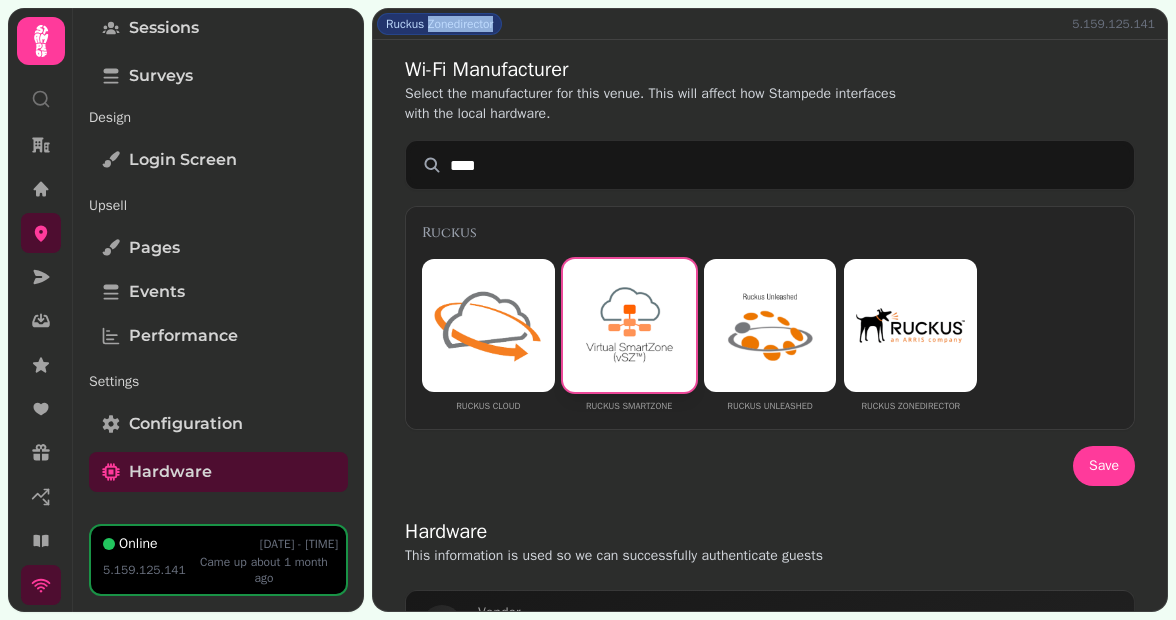 click on "Ruckus Zonedirector" at bounding box center [439, 24] 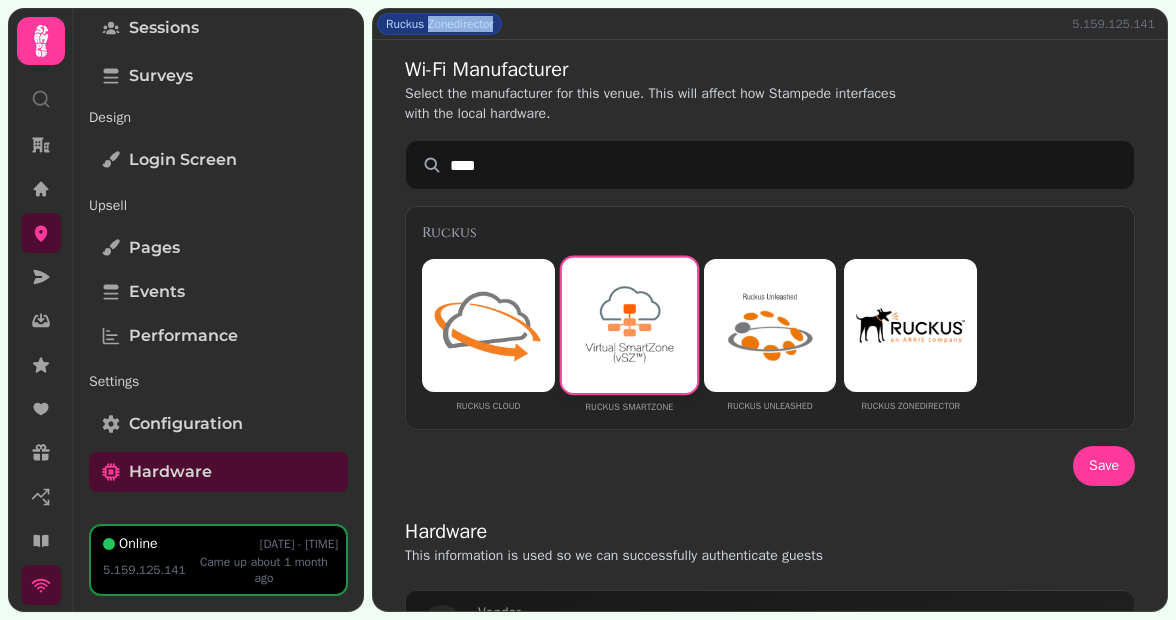 click at bounding box center (629, 325) 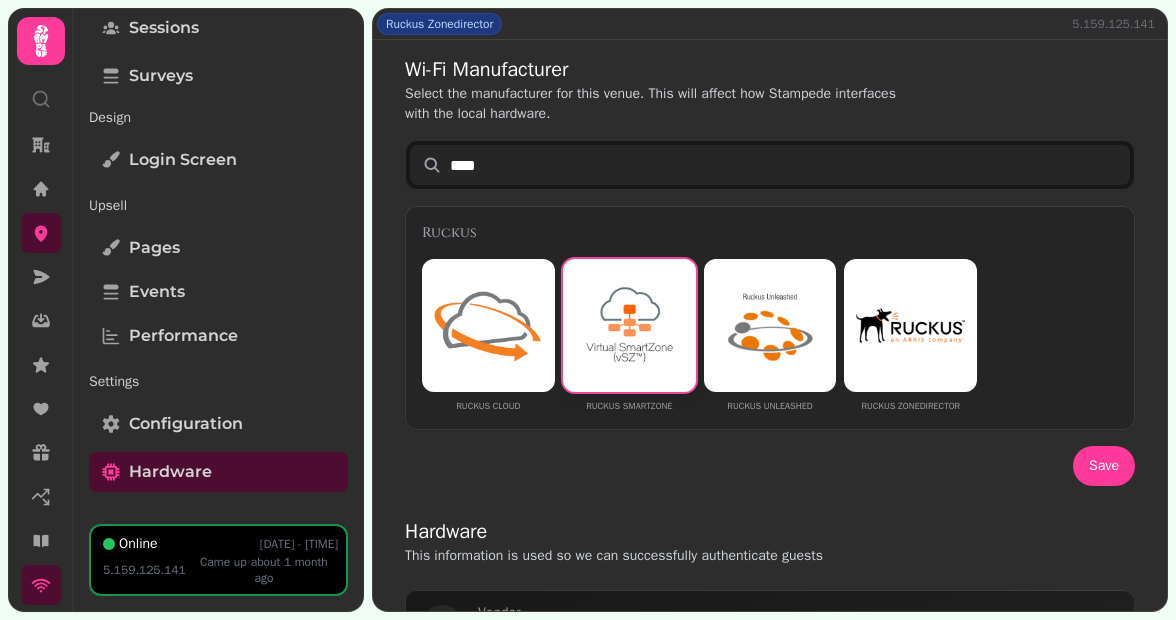 click on "****" at bounding box center (770, 165) 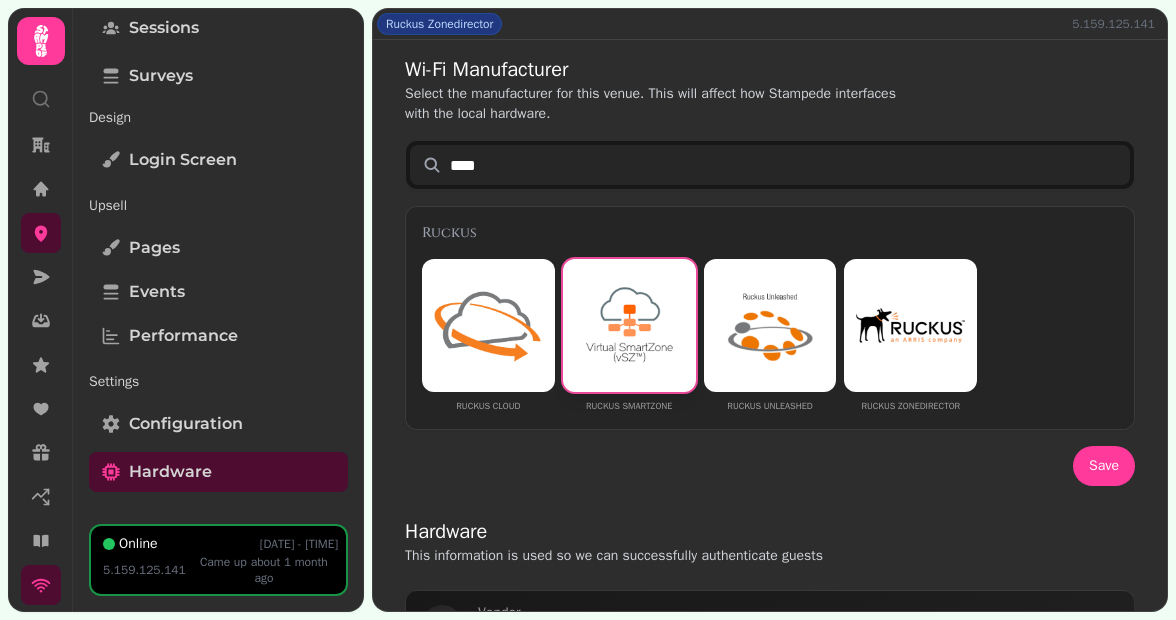 click on "Save" at bounding box center (1104, 466) 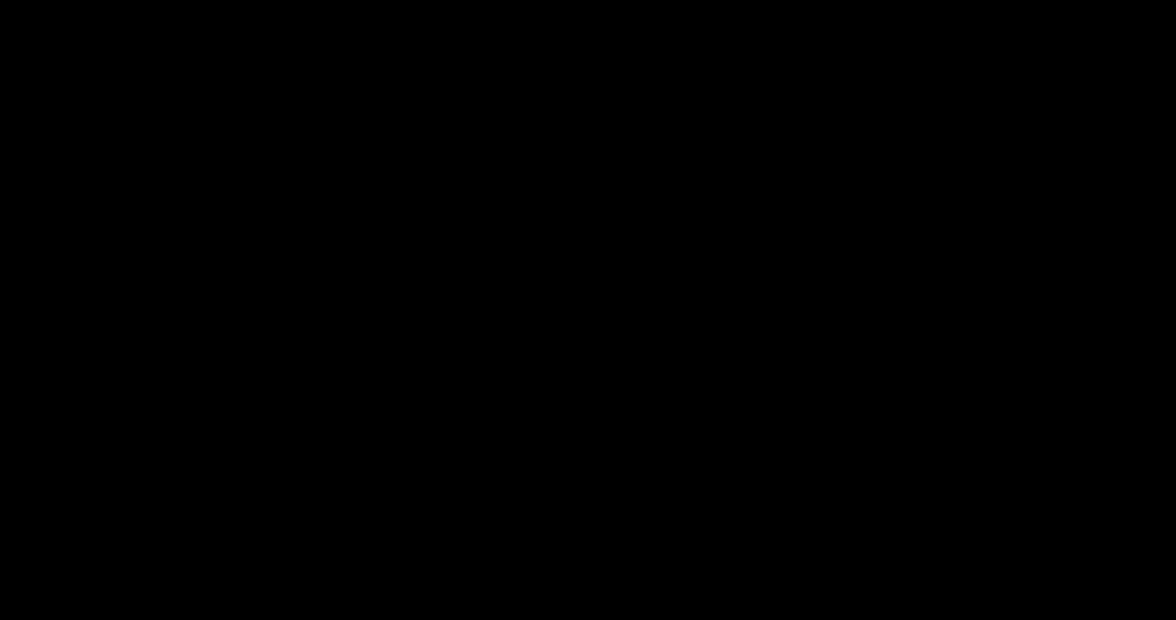 scroll, scrollTop: 0, scrollLeft: 0, axis: both 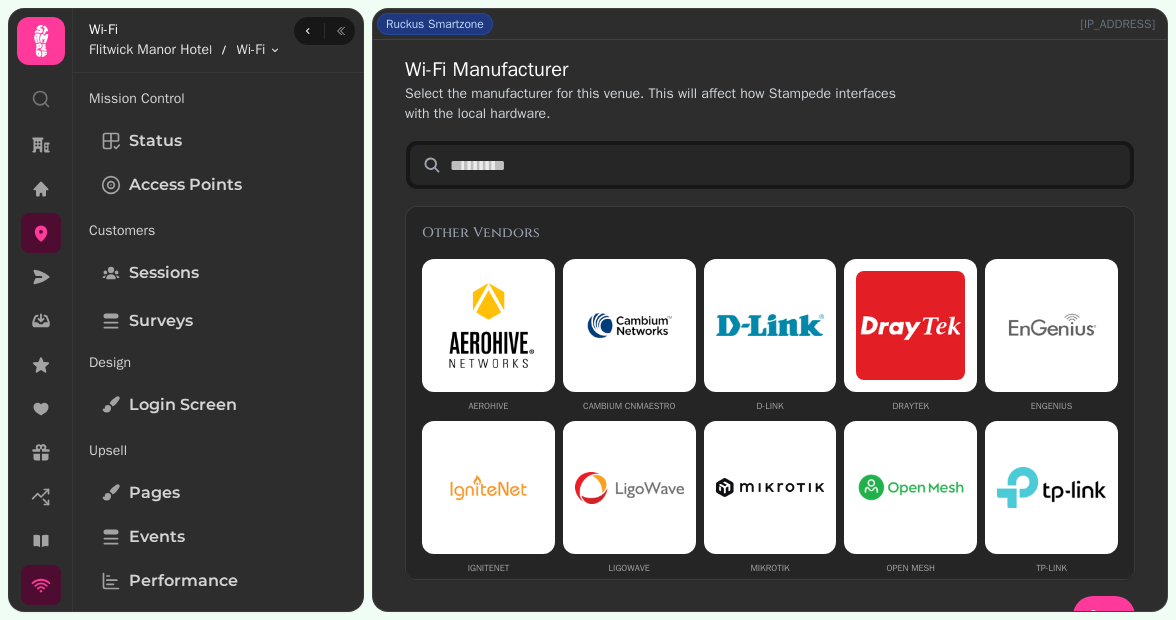 click at bounding box center (770, 165) 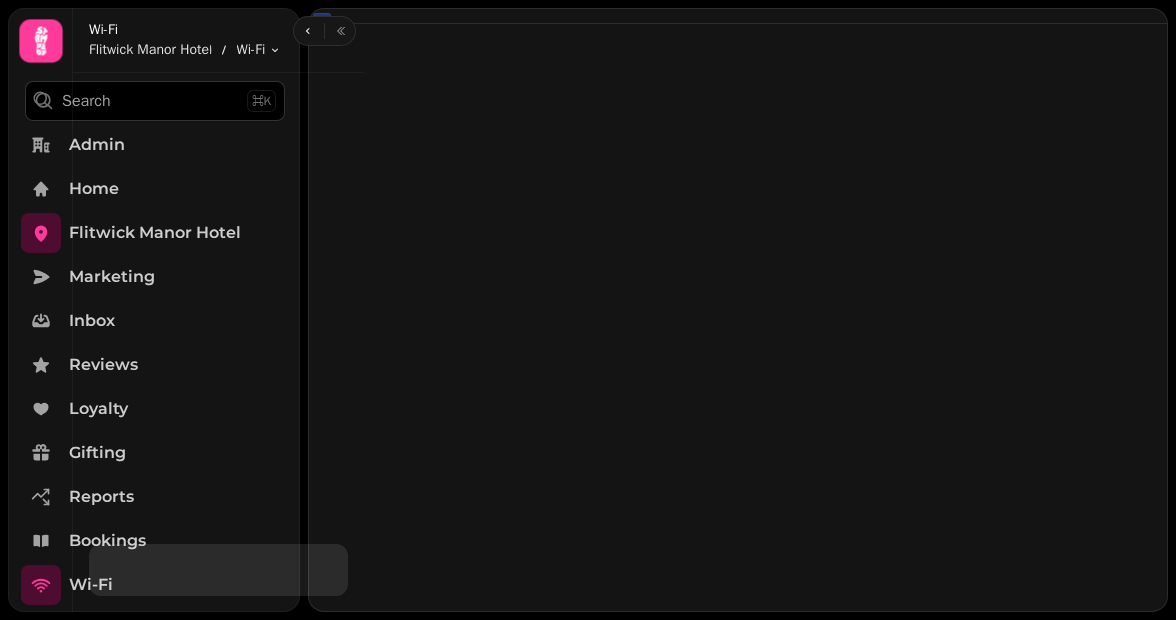 scroll, scrollTop: 0, scrollLeft: 0, axis: both 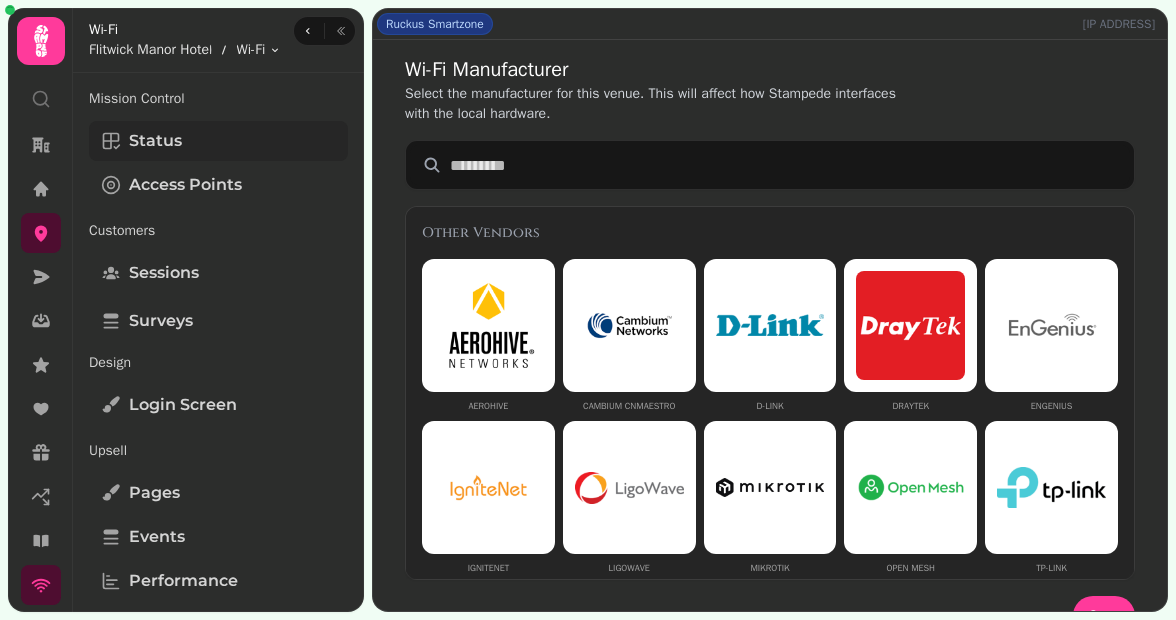click on "Status" at bounding box center [155, 141] 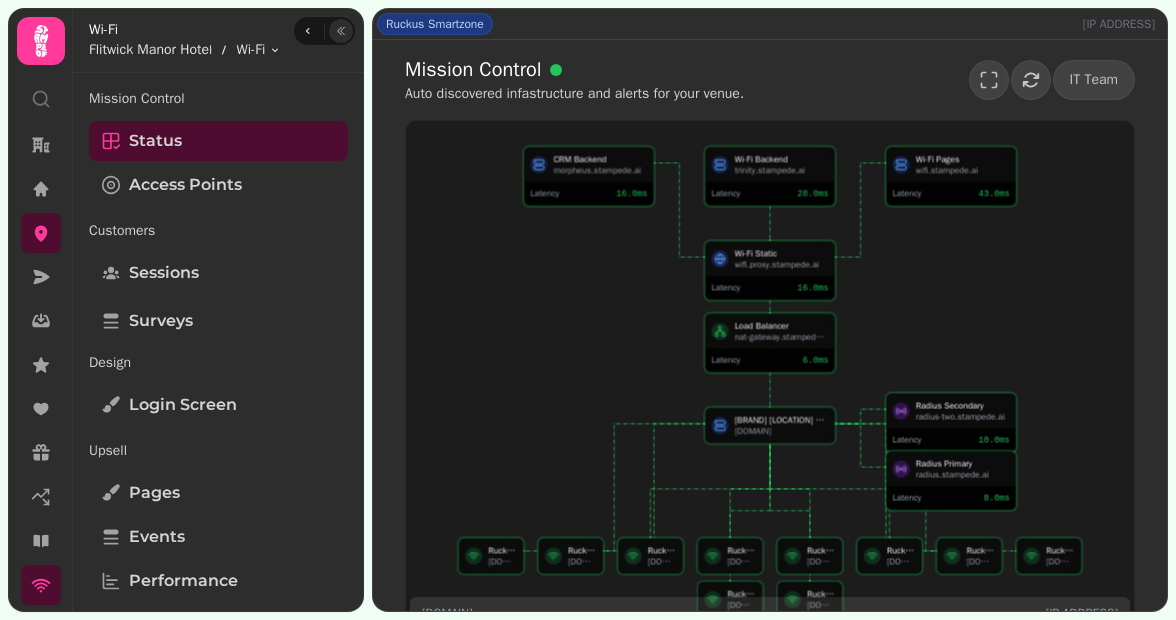click at bounding box center (341, 31) 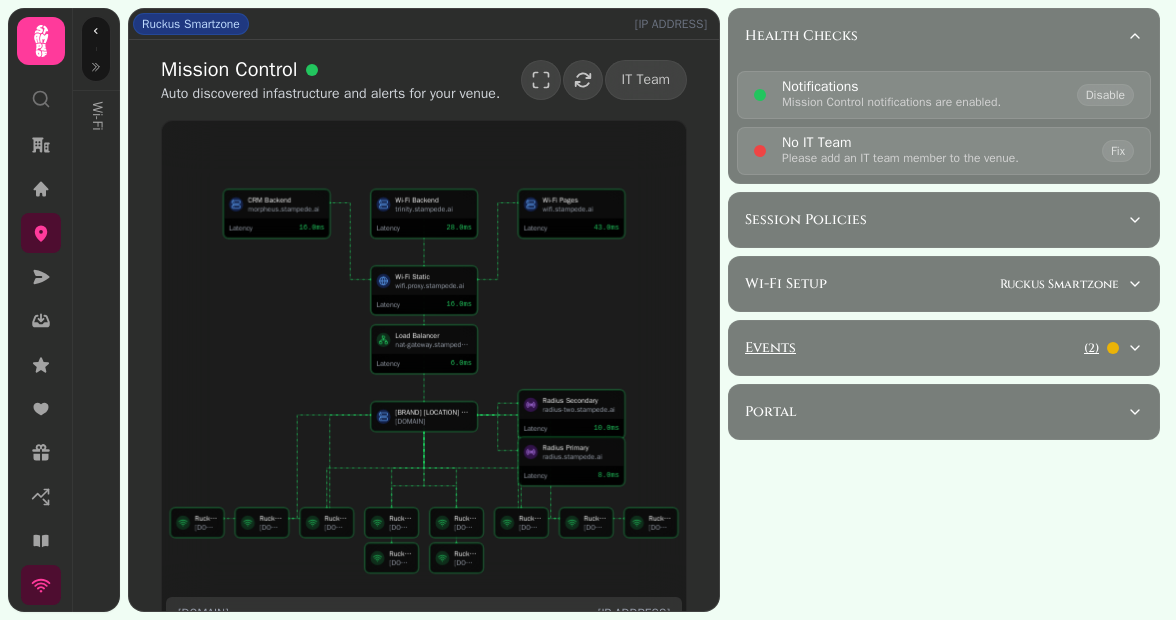 click on "Events ( 2 )" at bounding box center [936, 348] 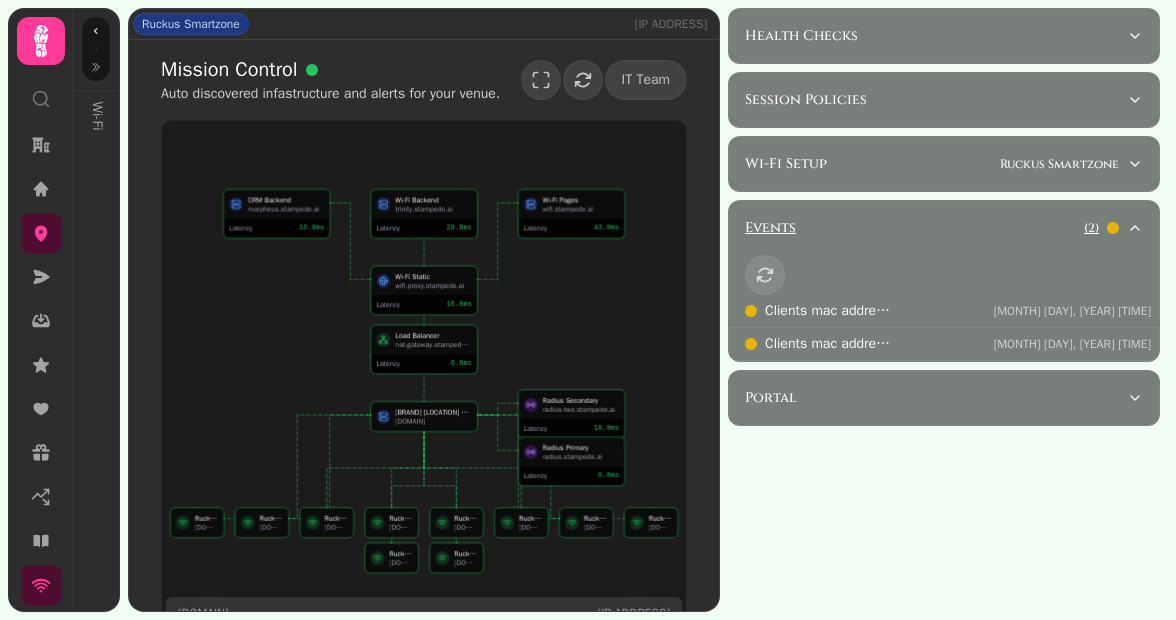 click on "Events ( 2 )" at bounding box center (936, 228) 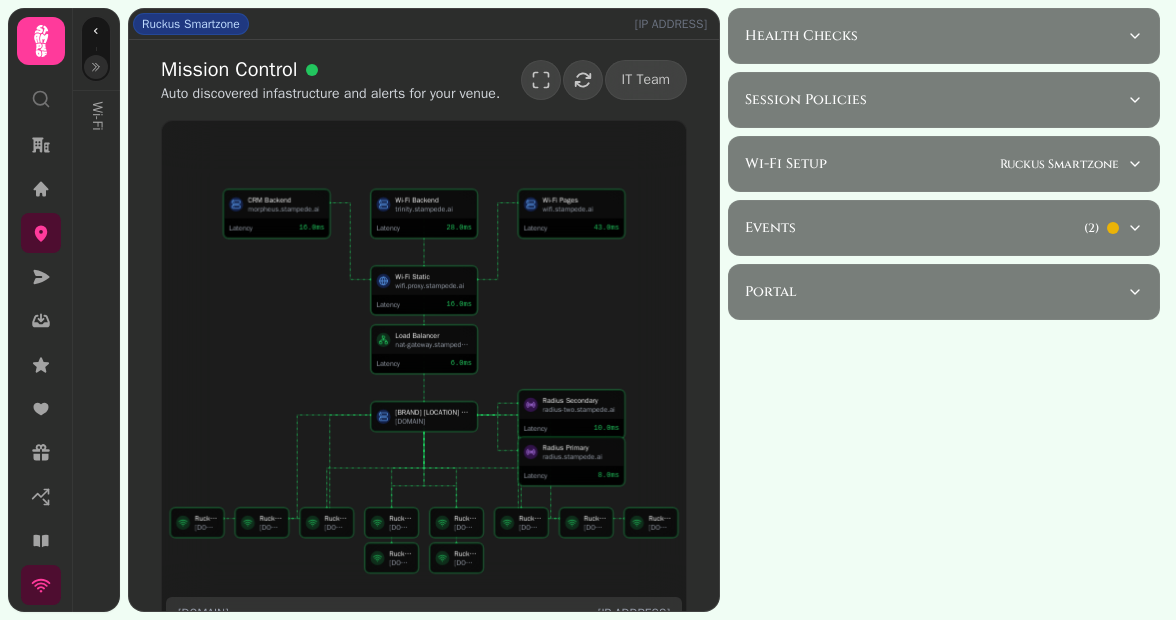 click at bounding box center (96, 67) 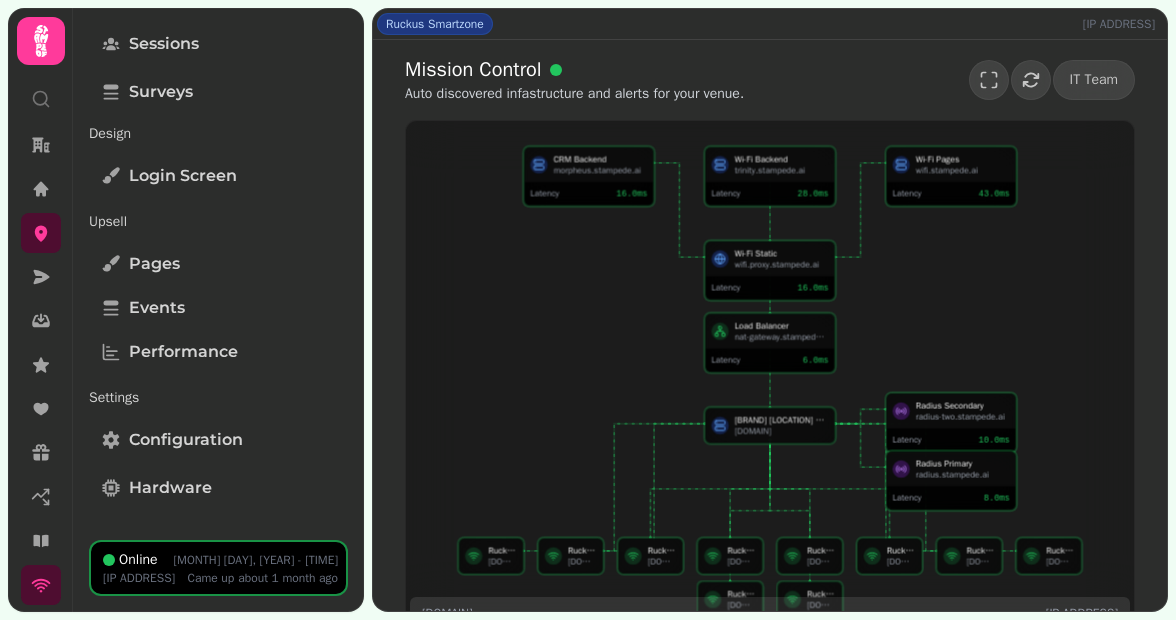 scroll, scrollTop: 0, scrollLeft: 0, axis: both 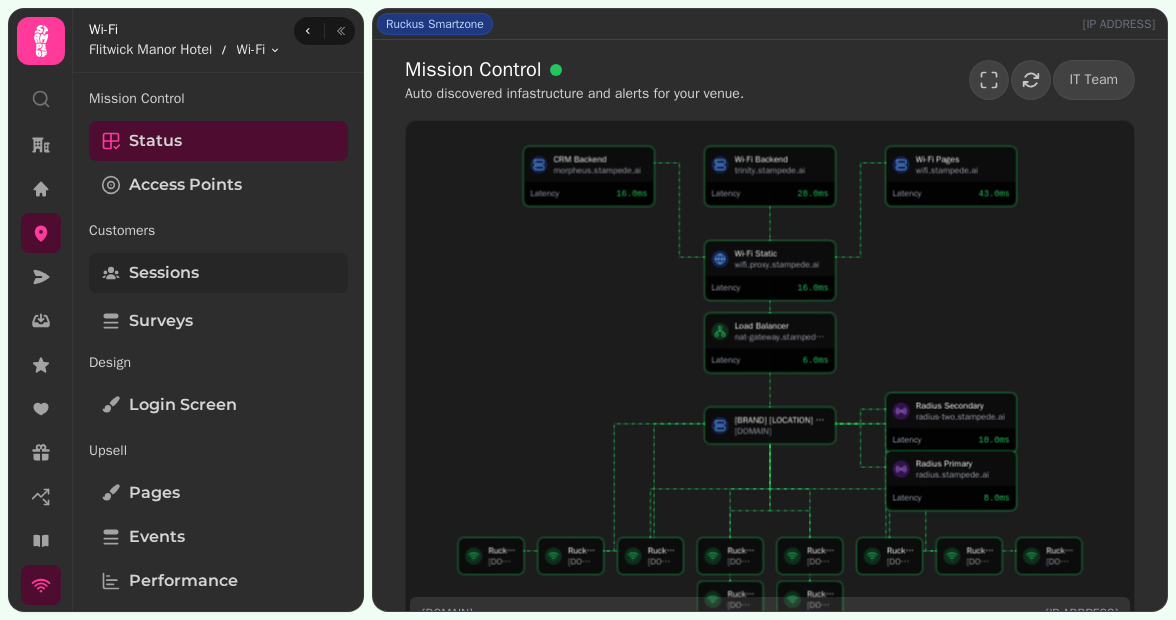 click on "Sessions" at bounding box center [218, 273] 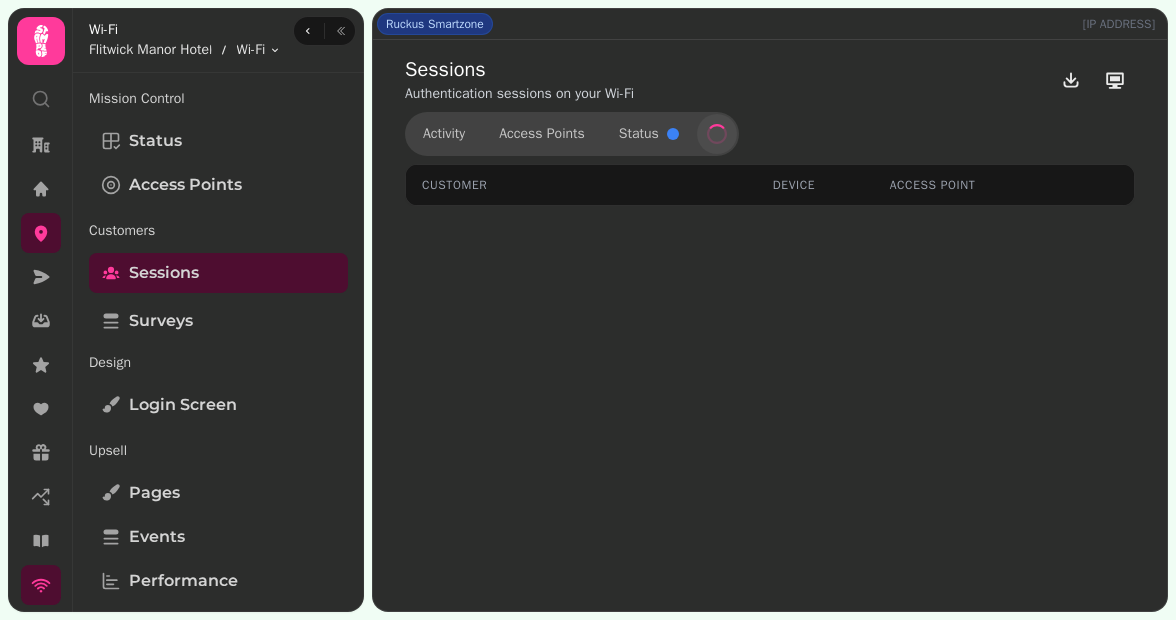 select on "**" 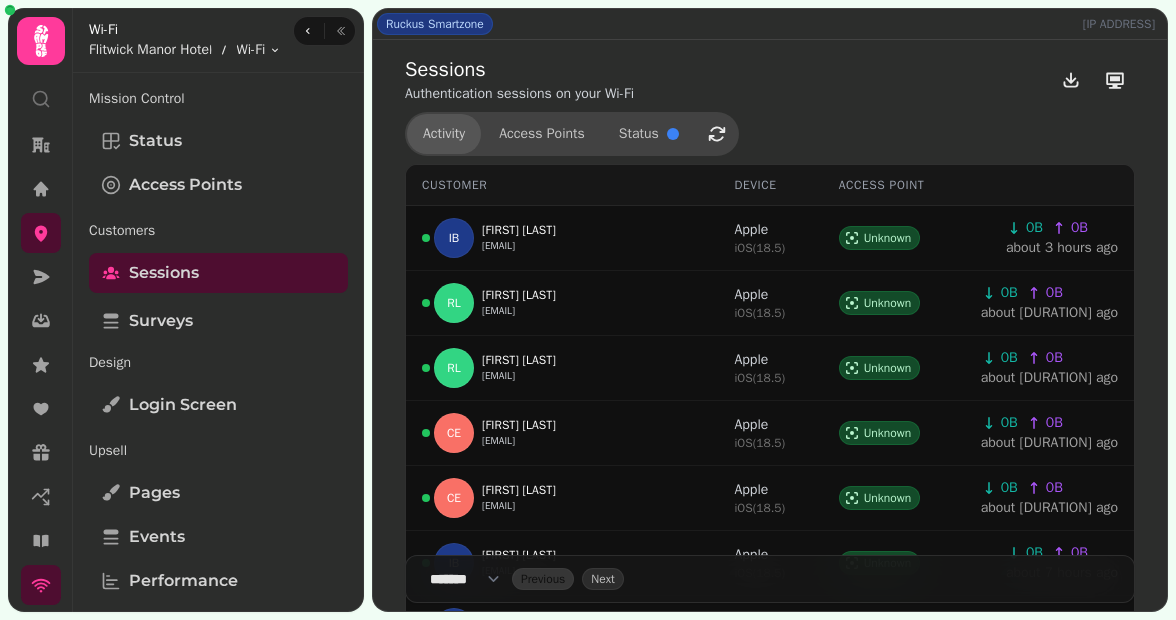 click on "Activity" at bounding box center (444, 134) 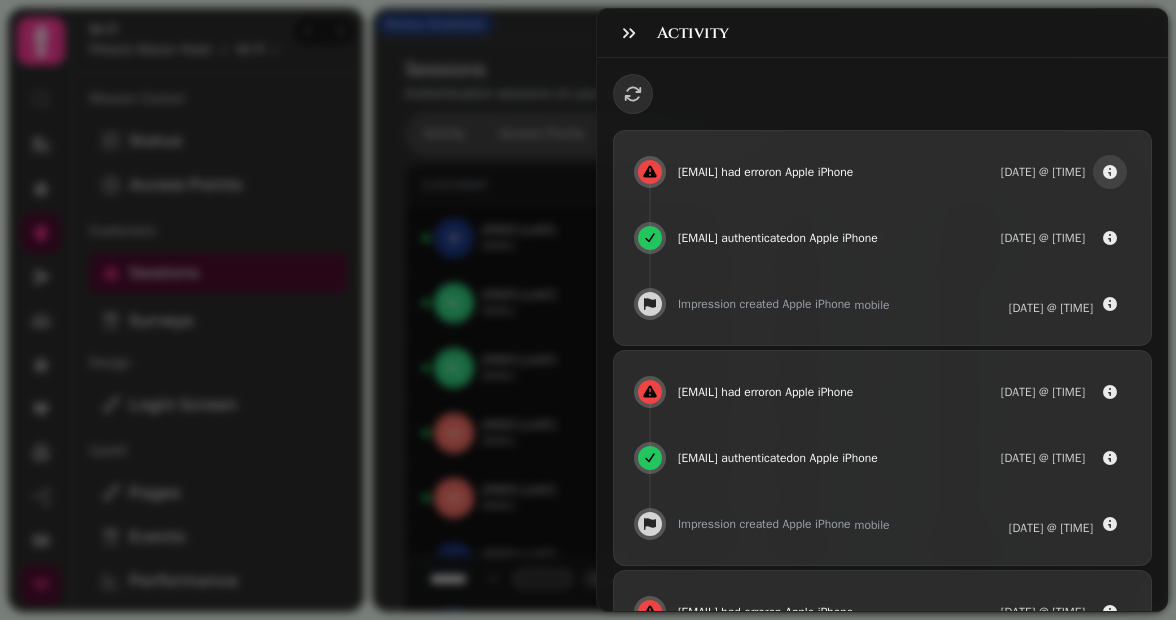 click 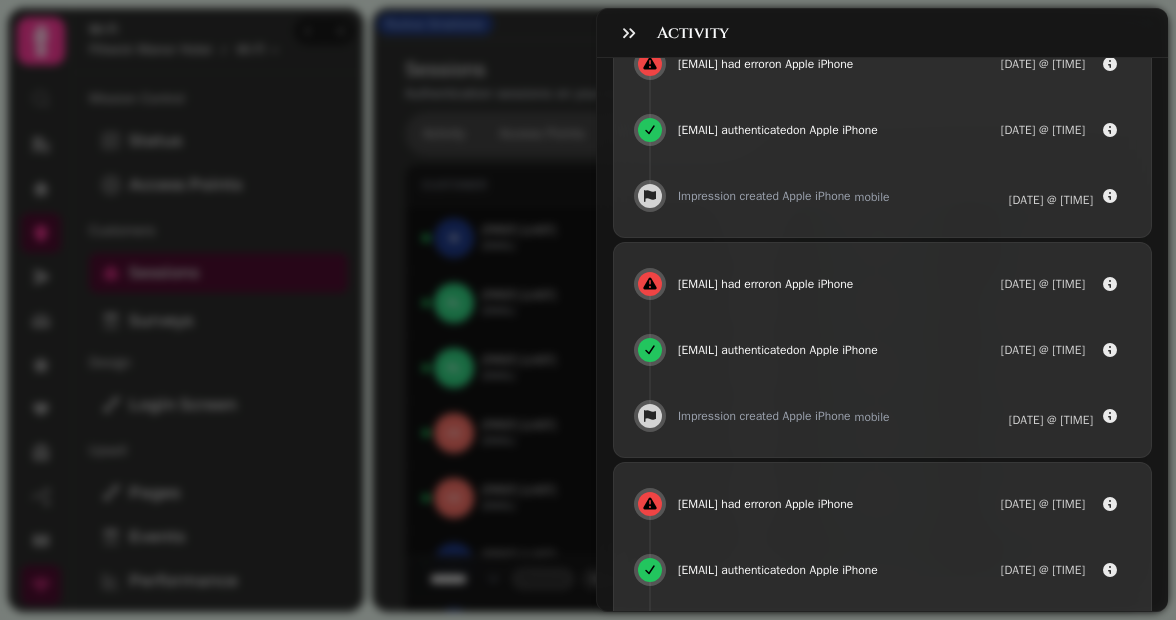 scroll, scrollTop: 0, scrollLeft: 0, axis: both 